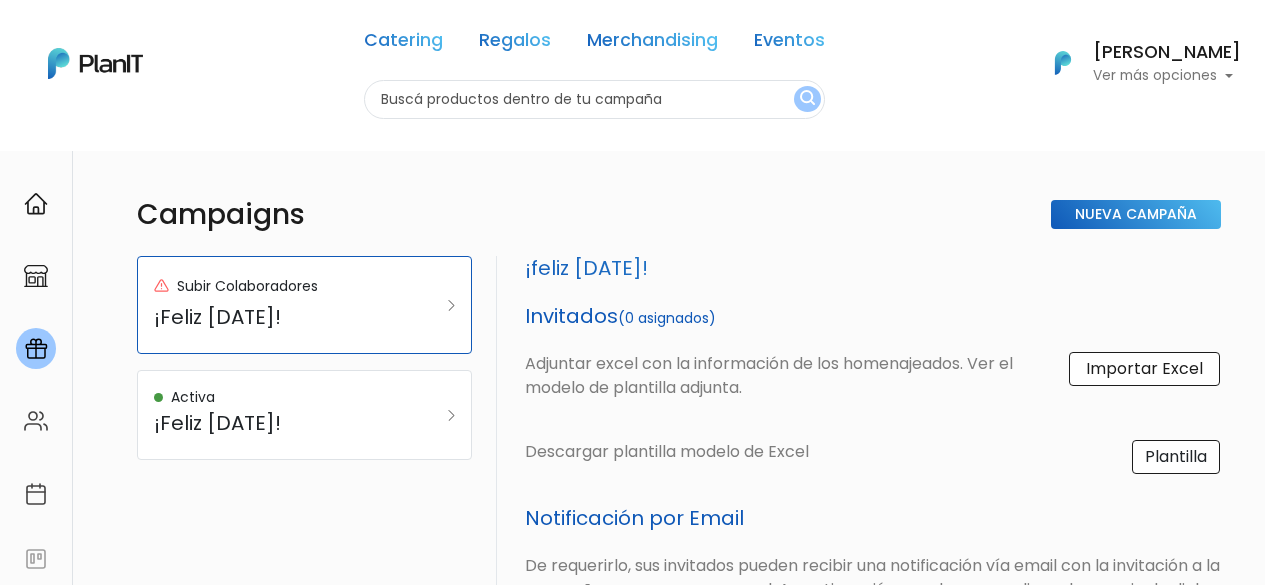 select on "custom" 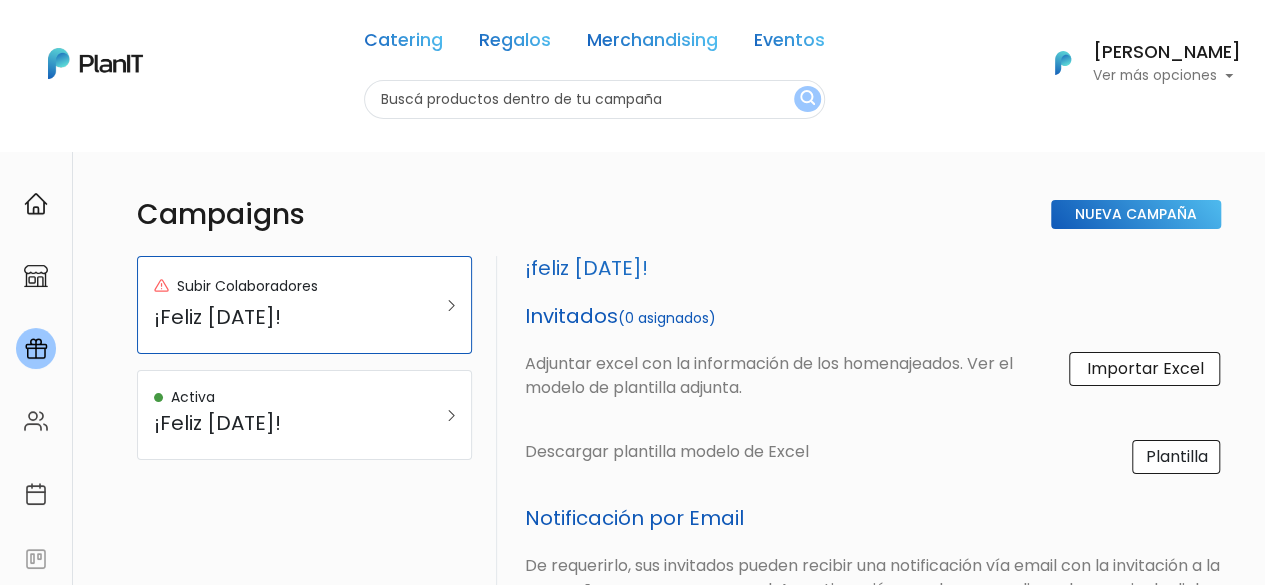 scroll, scrollTop: 0, scrollLeft: 0, axis: both 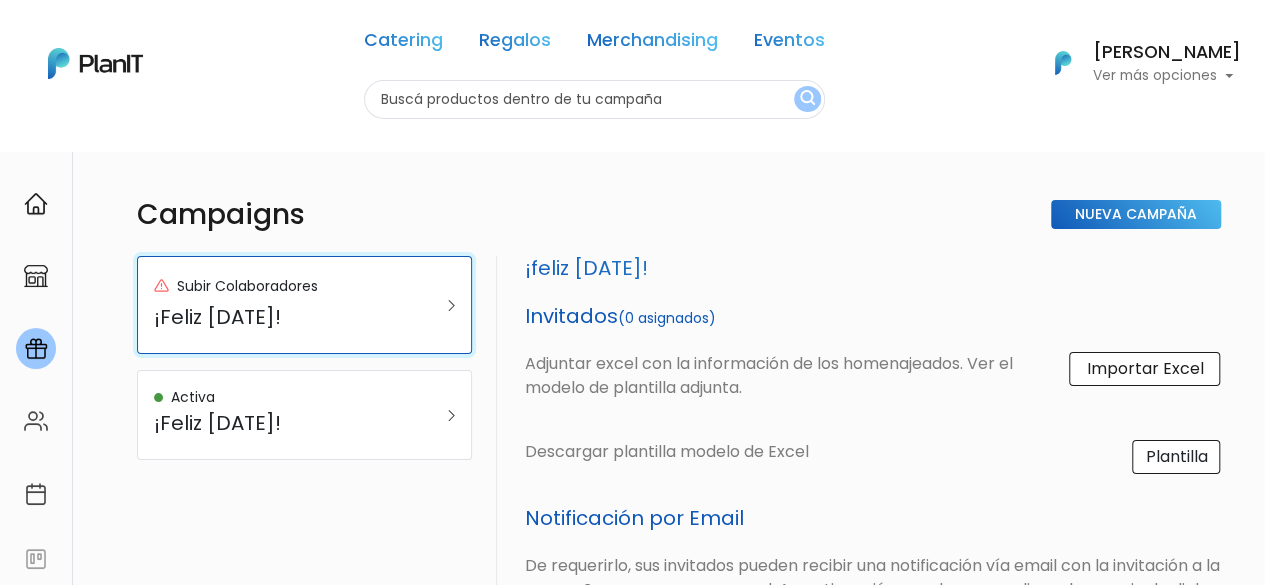 click on "Subir Colaboradores
¡Feliz Día del Padre!" at bounding box center [282, 305] 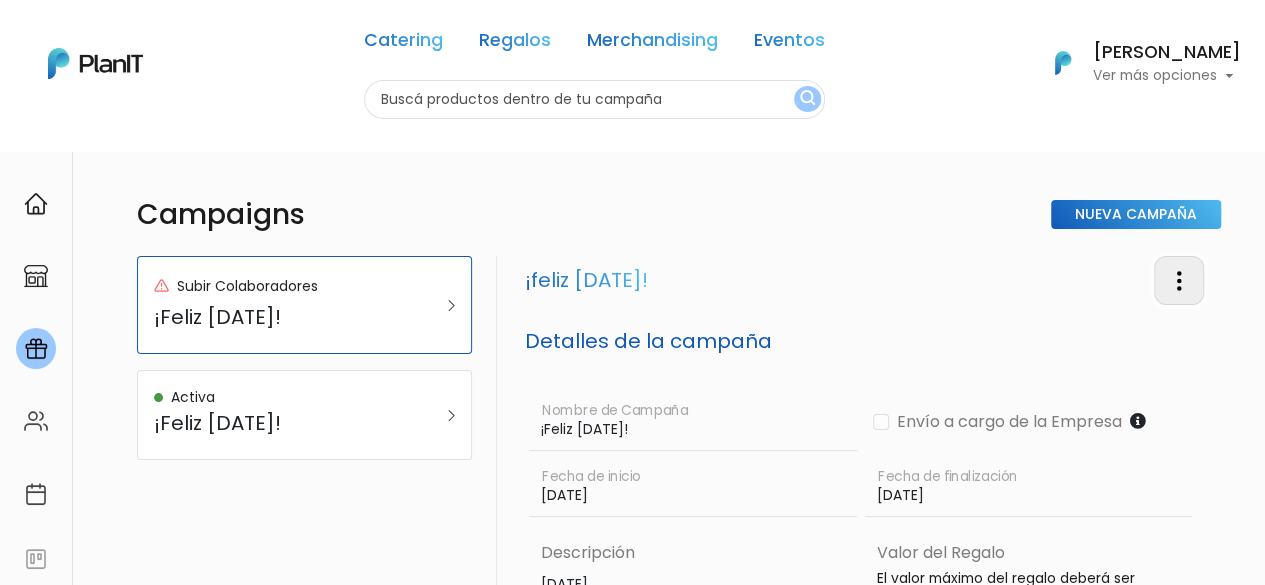 click at bounding box center [1179, 281] 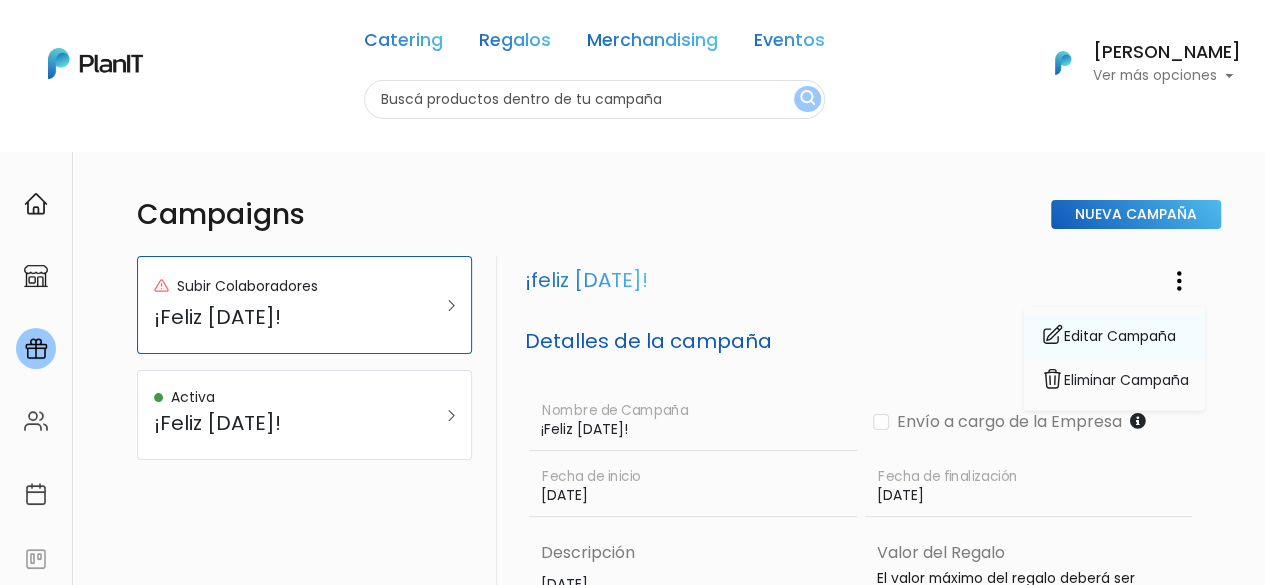 click on "Editar Campaña" at bounding box center (1114, 336) 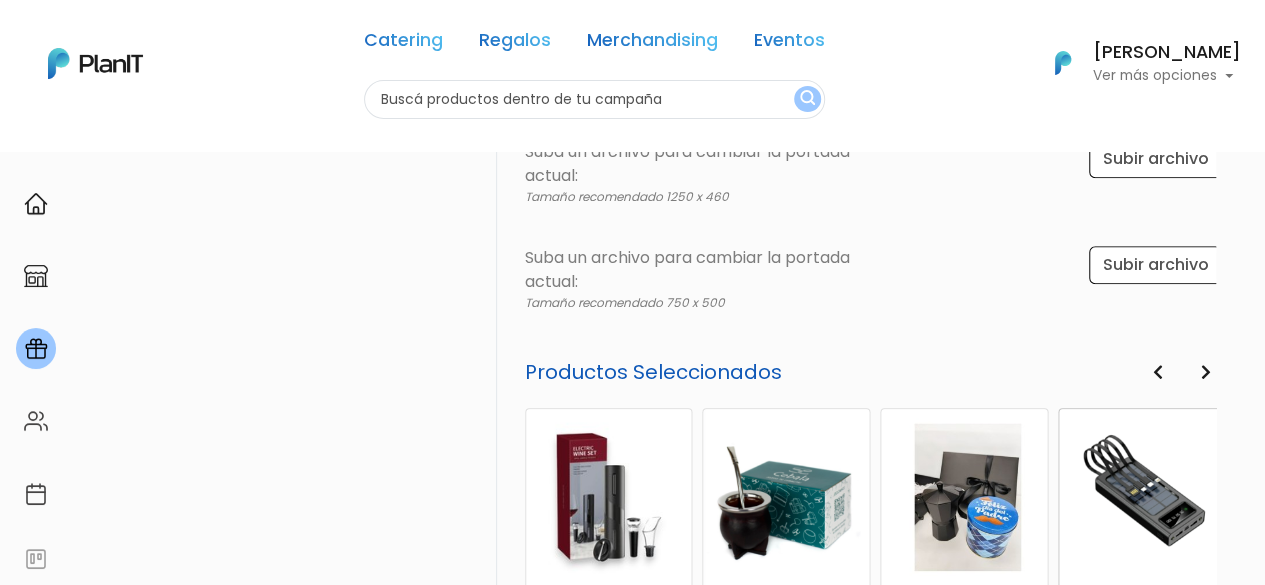 scroll, scrollTop: 700, scrollLeft: 0, axis: vertical 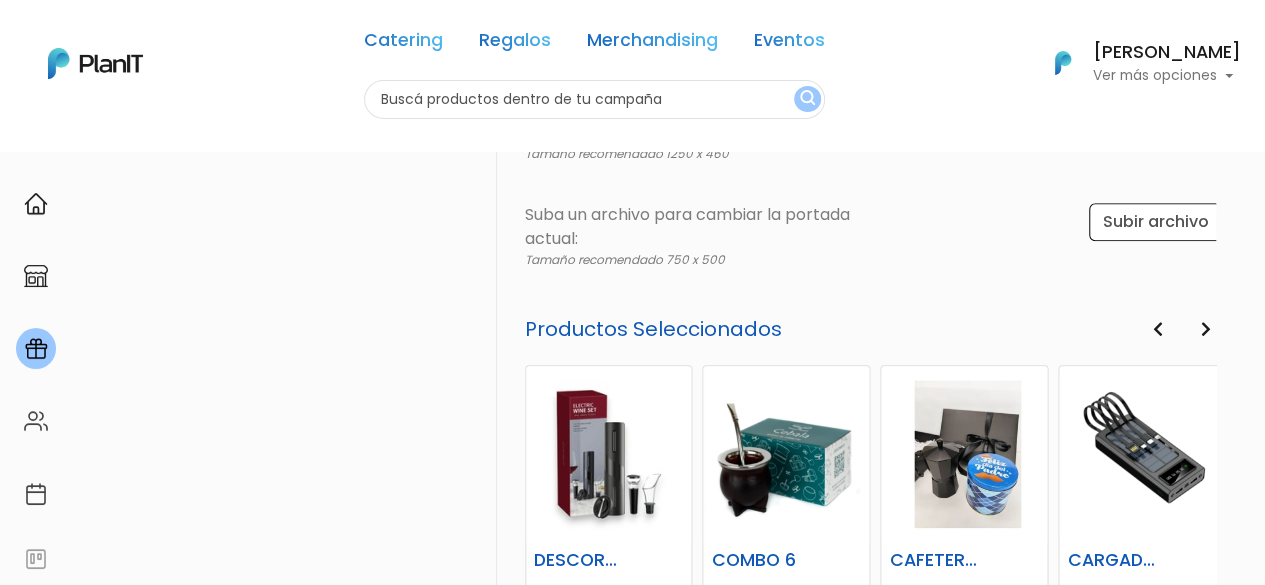 click on "Previous" at bounding box center (1157, 330) 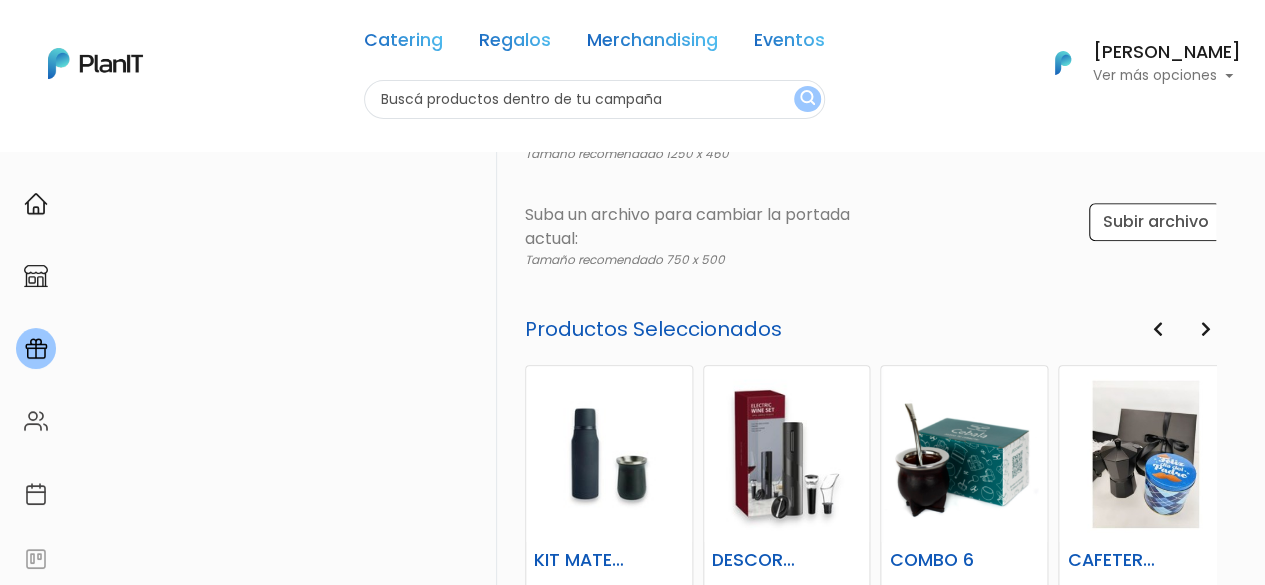 click at bounding box center [1157, 329] 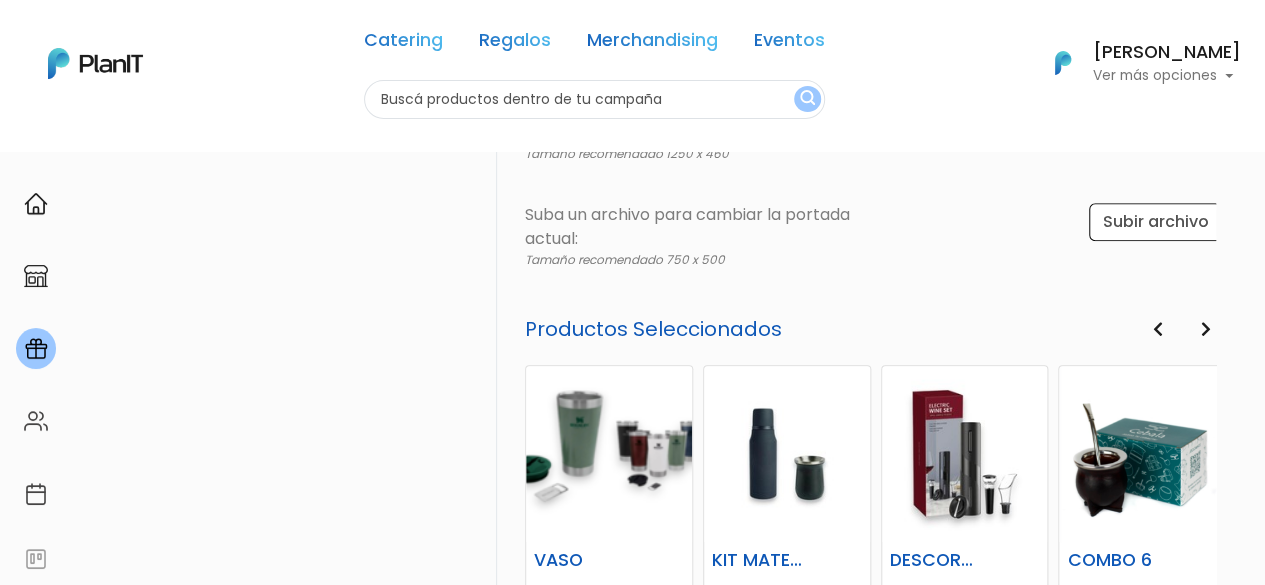 click at bounding box center (1157, 329) 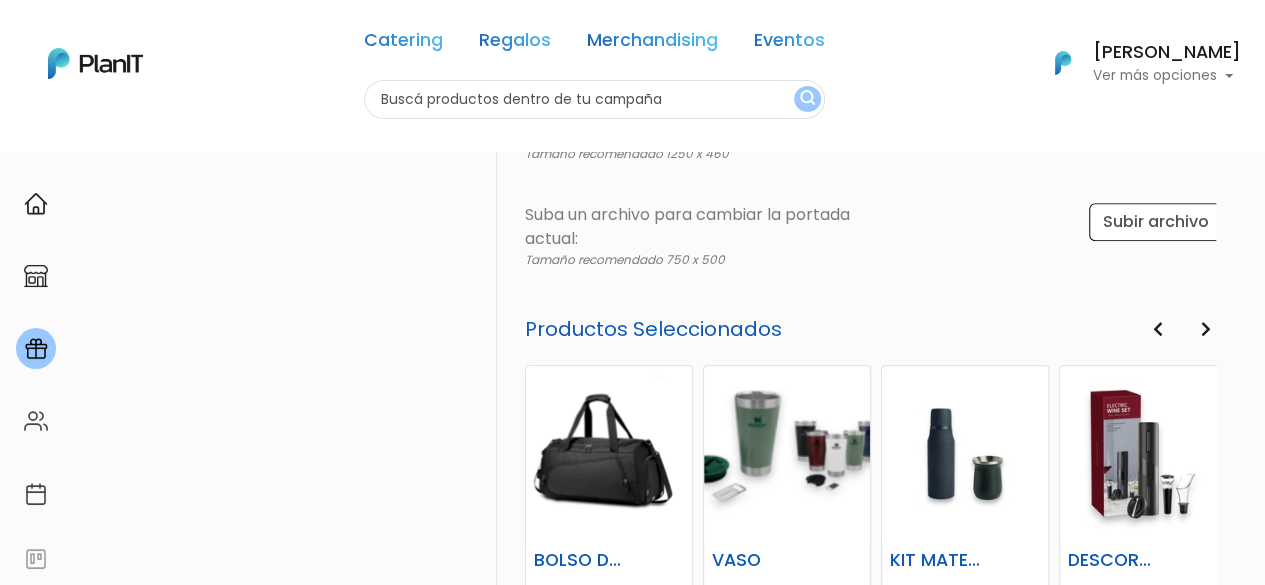 click at bounding box center (1205, 329) 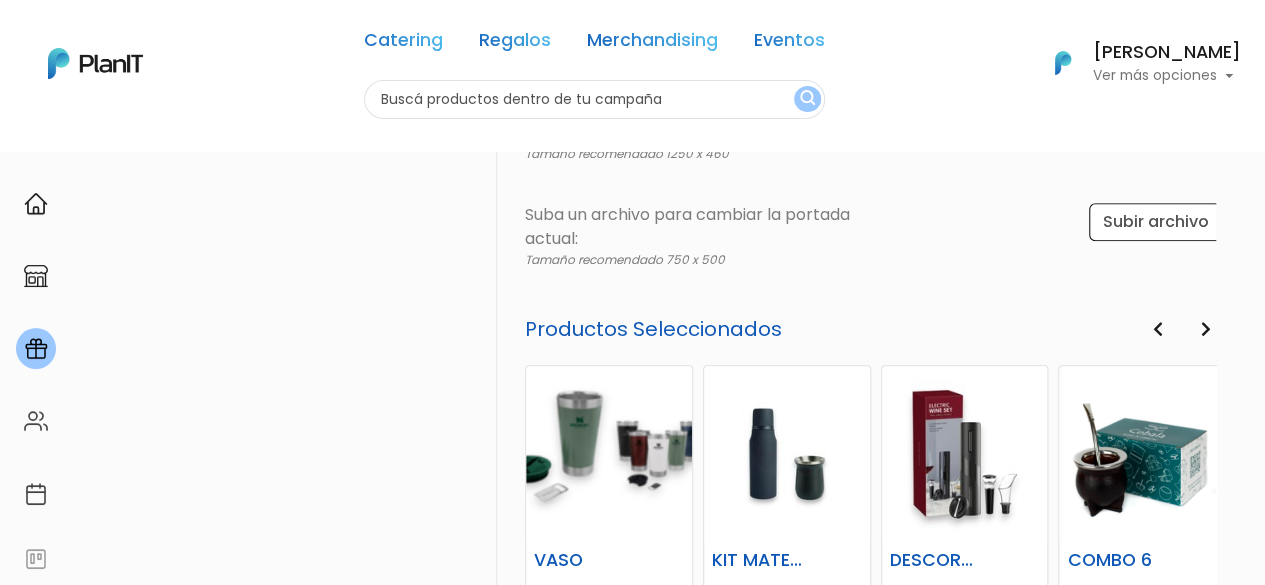 click at bounding box center (1205, 329) 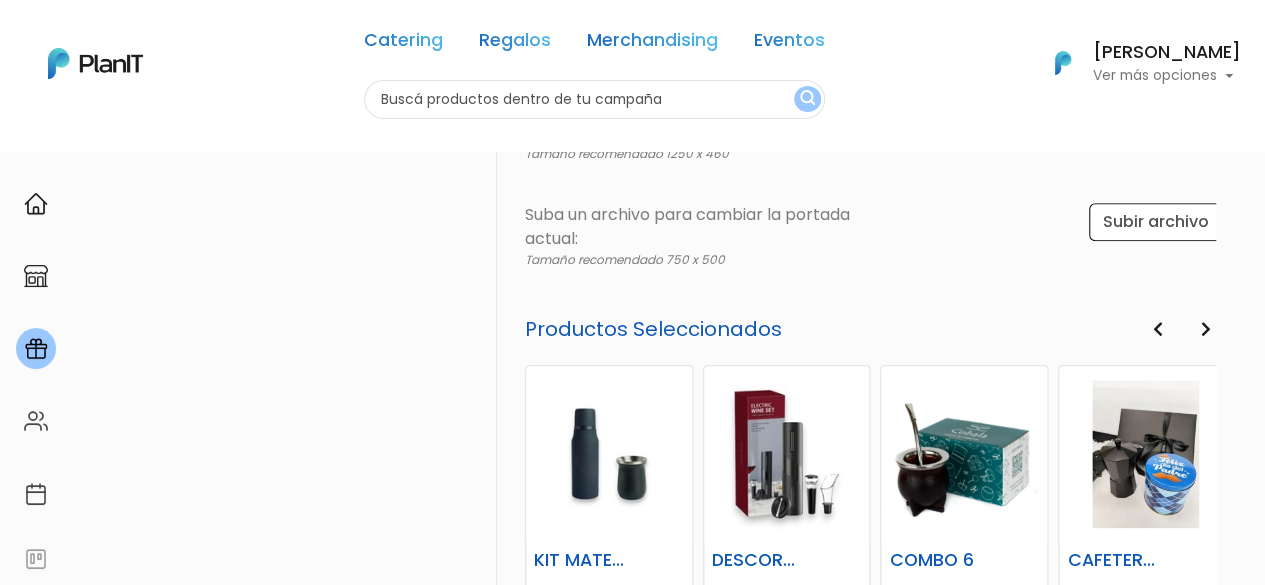click at bounding box center (1205, 329) 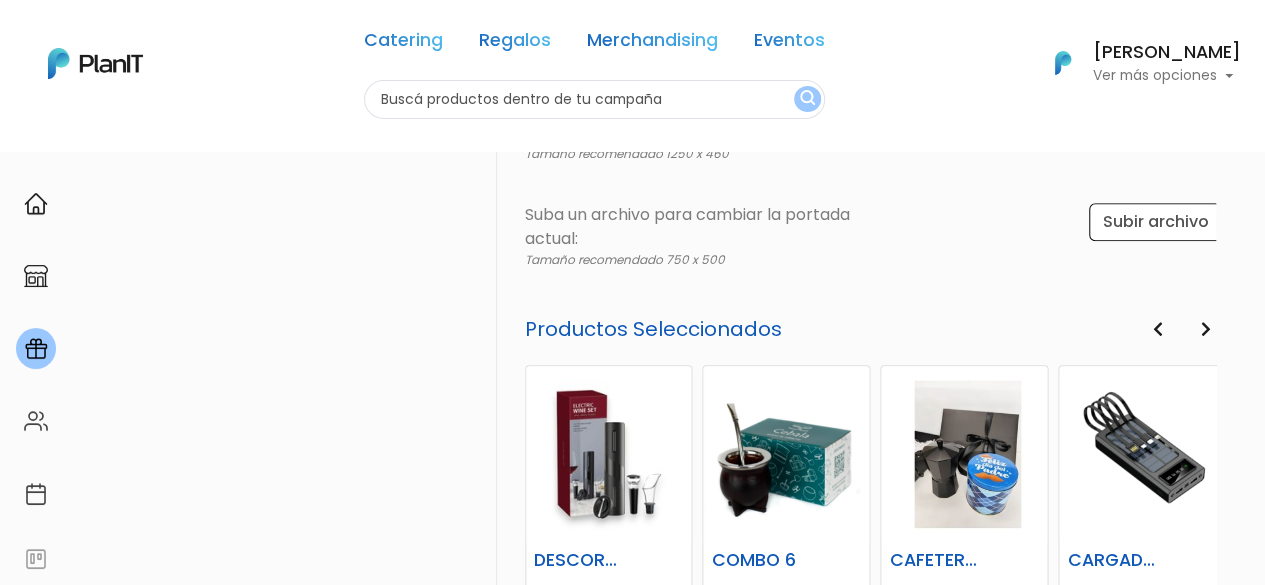 click at bounding box center [1205, 329] 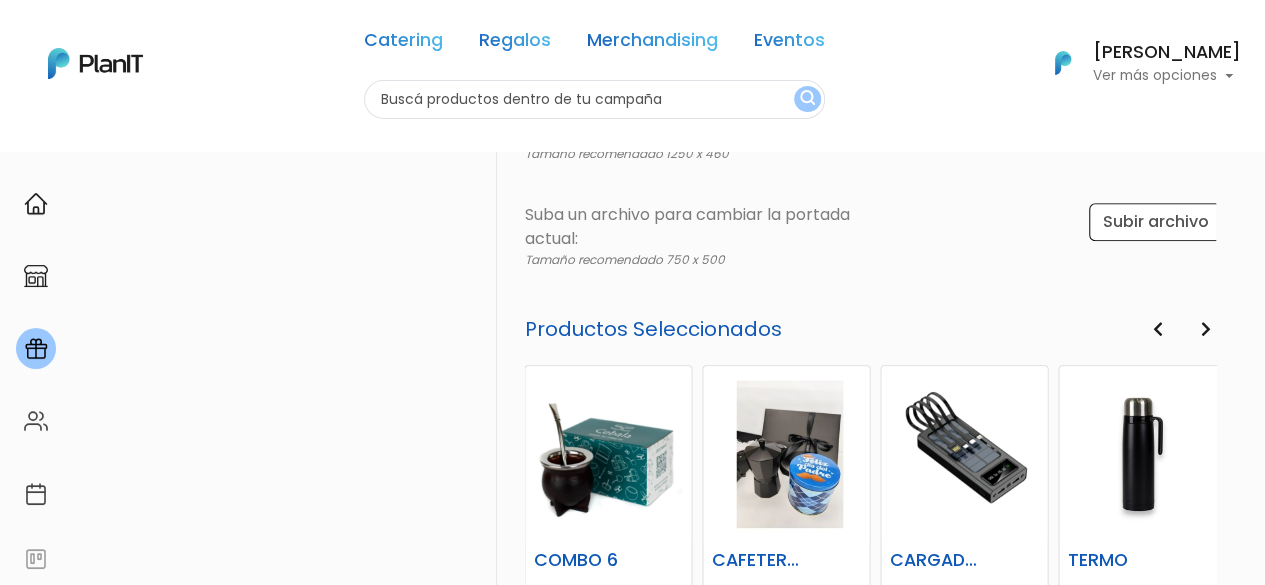click at bounding box center (1205, 329) 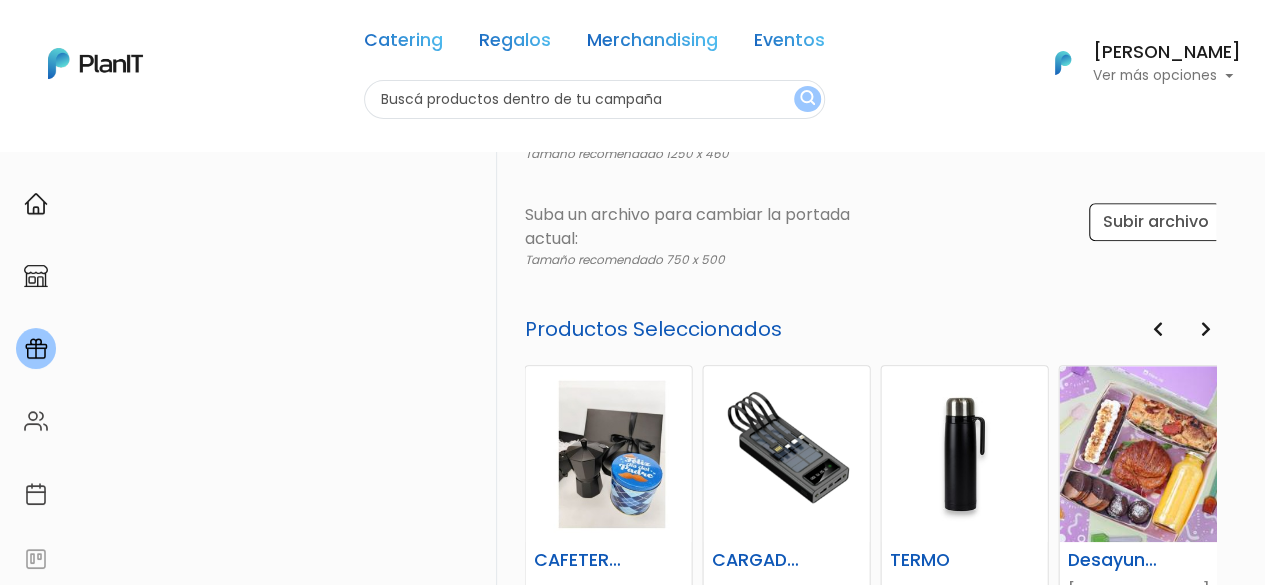 click at bounding box center (1205, 329) 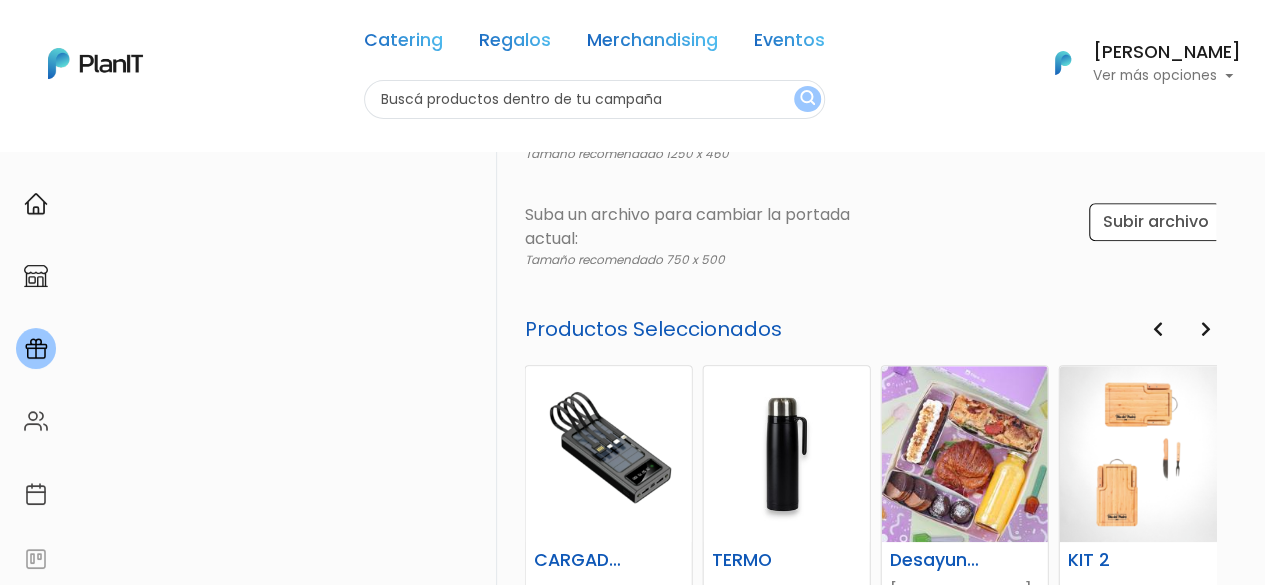 click at bounding box center [1205, 329] 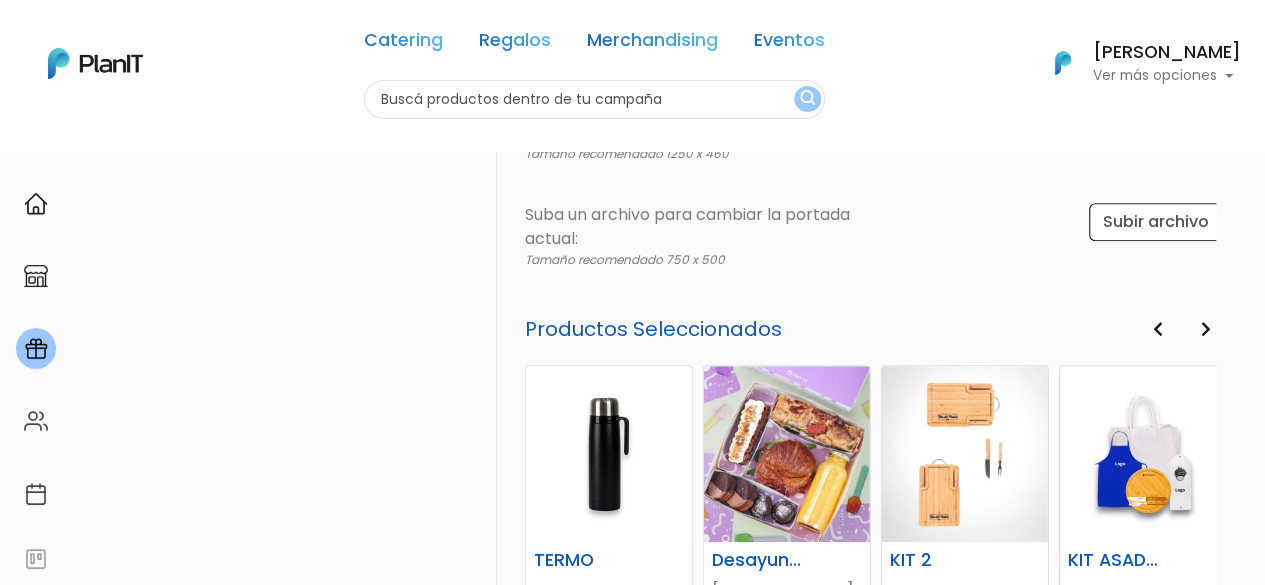 click at bounding box center (1205, 329) 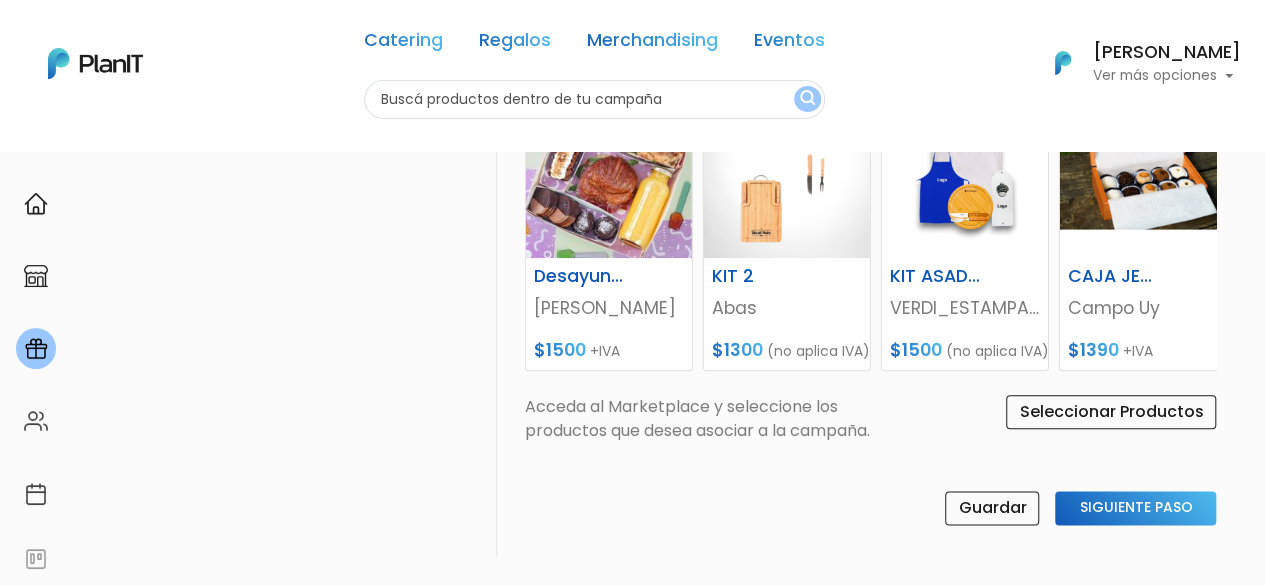 scroll, scrollTop: 1000, scrollLeft: 0, axis: vertical 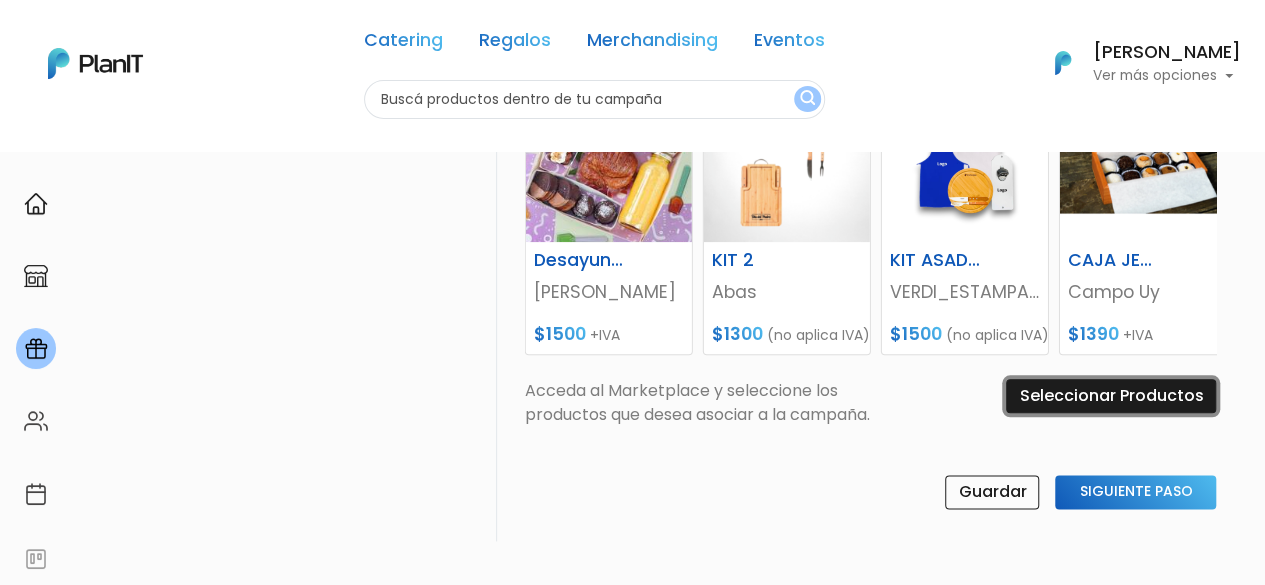 click on "Seleccionar Productos" at bounding box center (1111, 396) 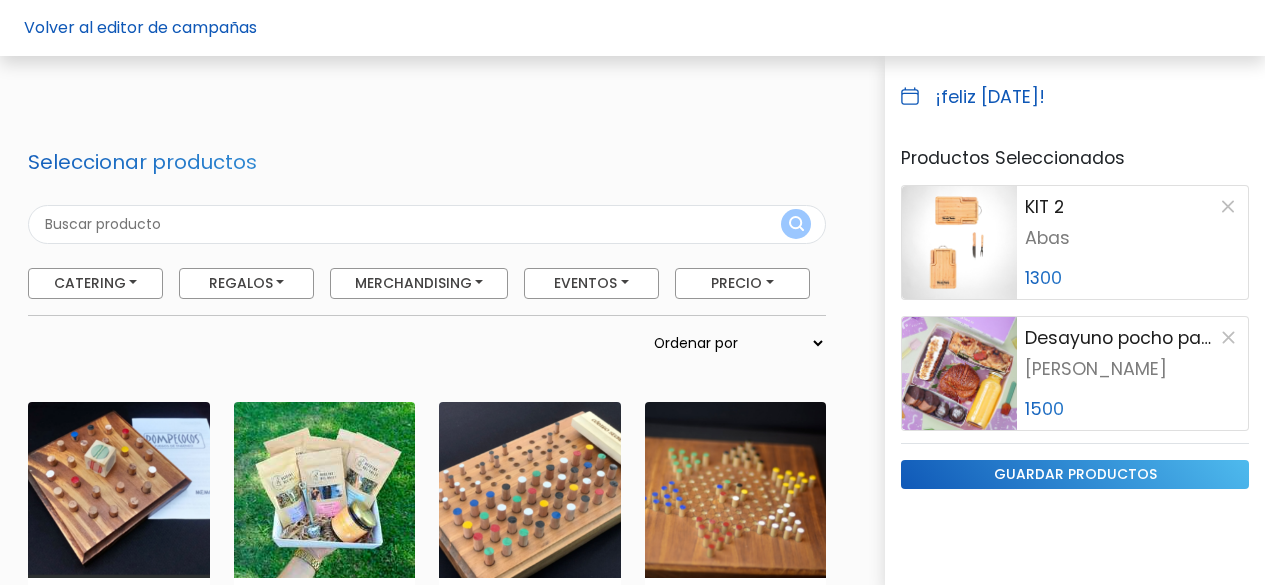 scroll, scrollTop: 0, scrollLeft: 0, axis: both 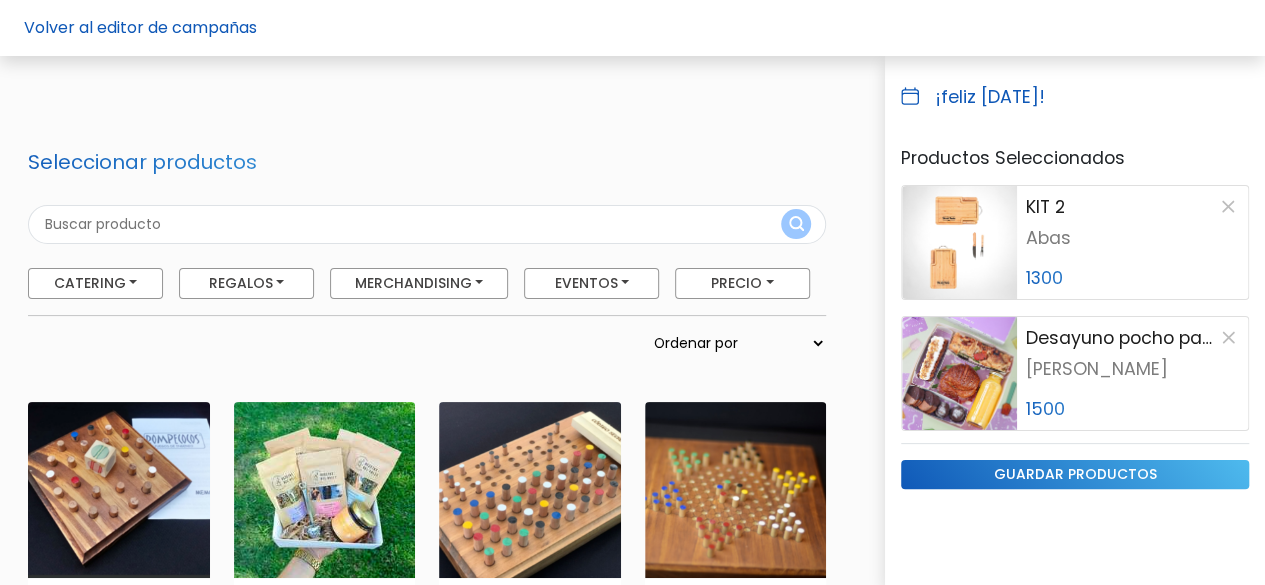click at bounding box center [427, 224] 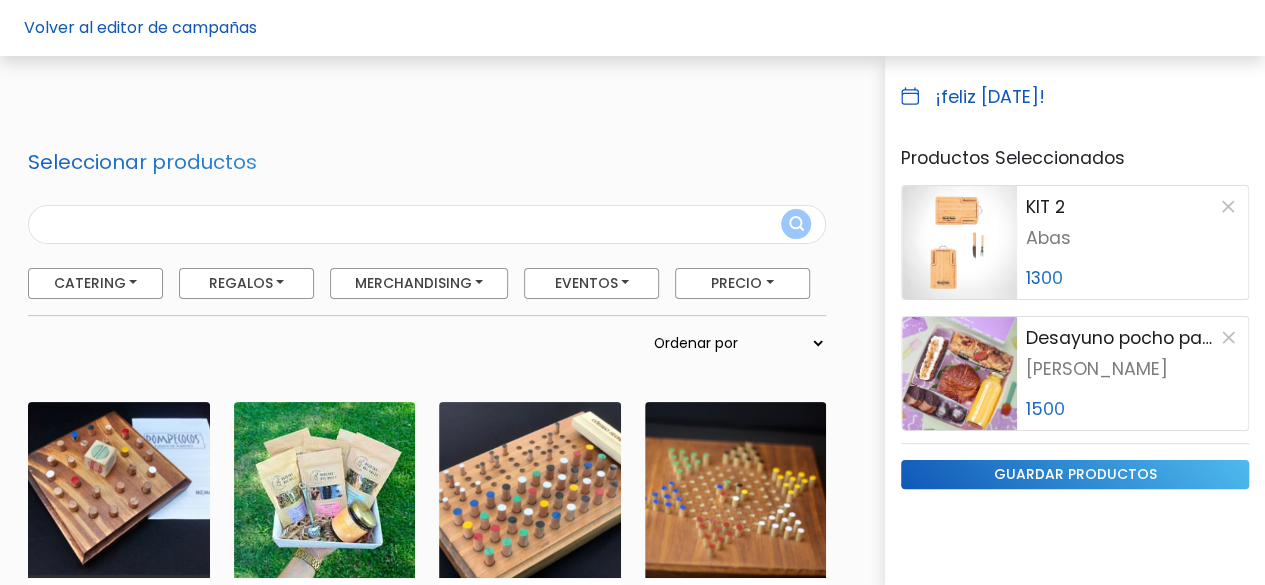 scroll, scrollTop: 0, scrollLeft: 0, axis: both 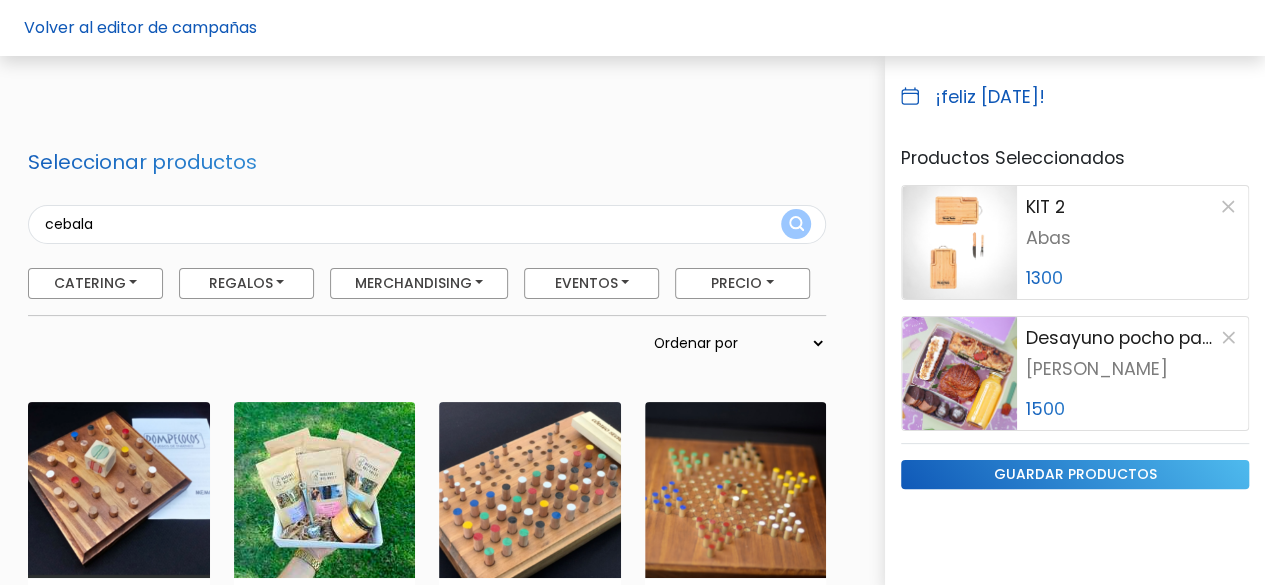type on "cebala" 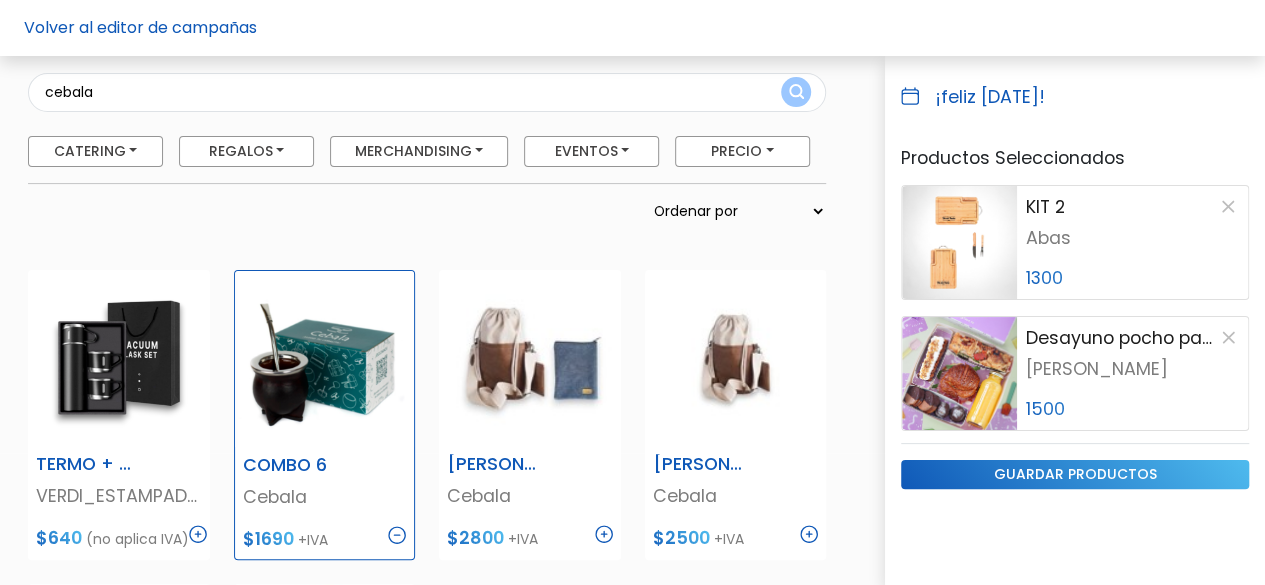 scroll, scrollTop: 400, scrollLeft: 0, axis: vertical 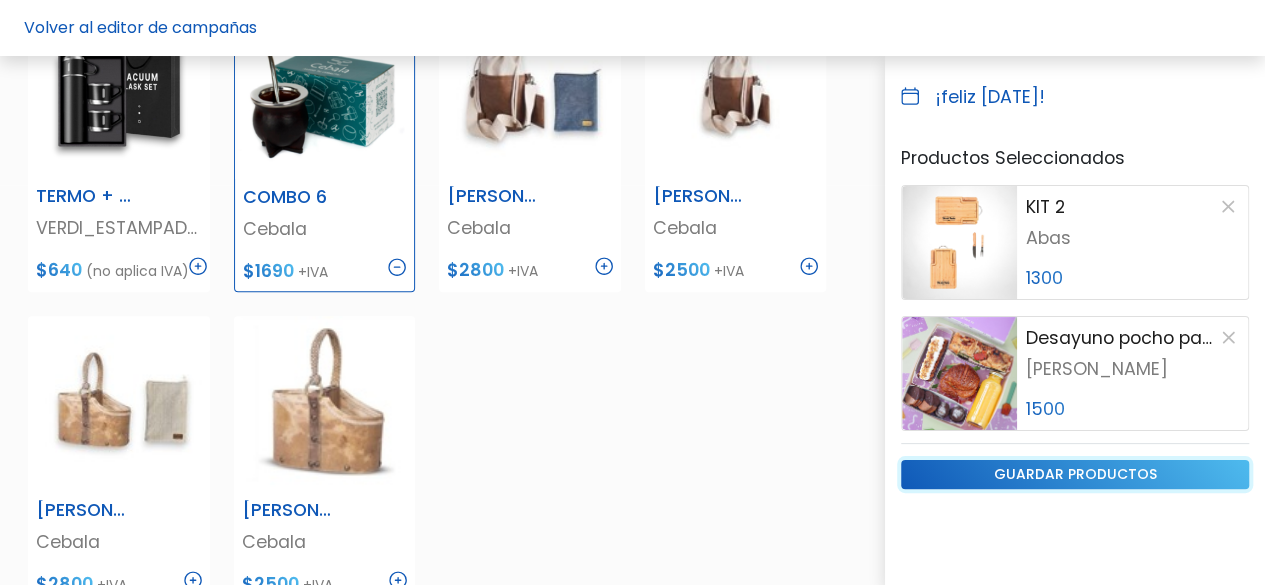 click on "guardar productos" at bounding box center [1075, 474] 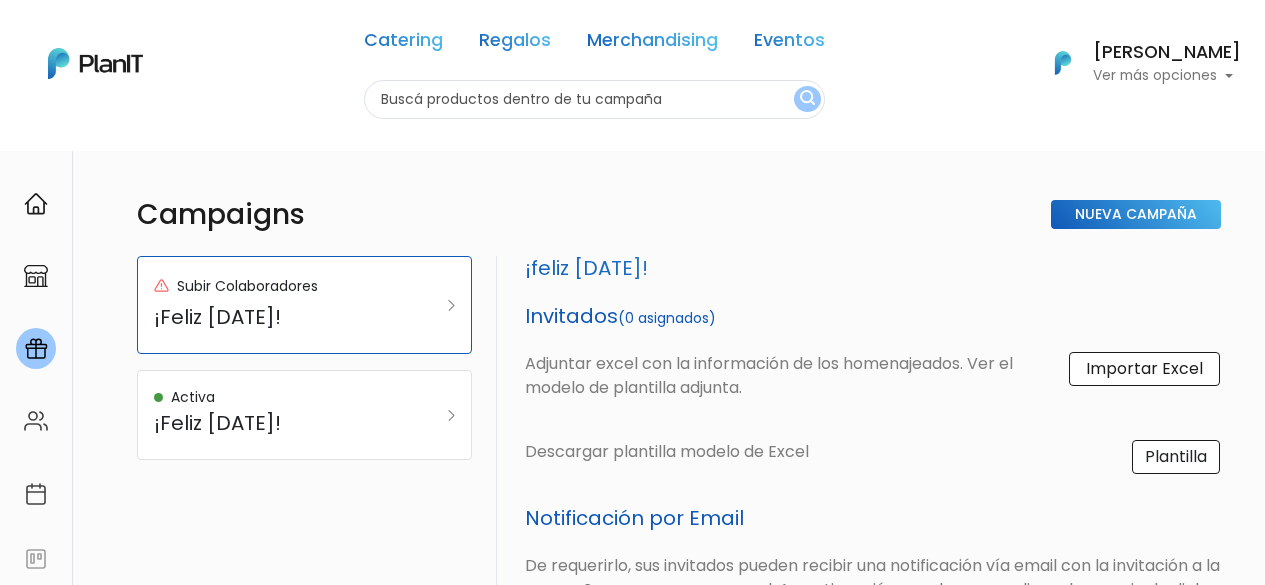 scroll, scrollTop: 0, scrollLeft: 0, axis: both 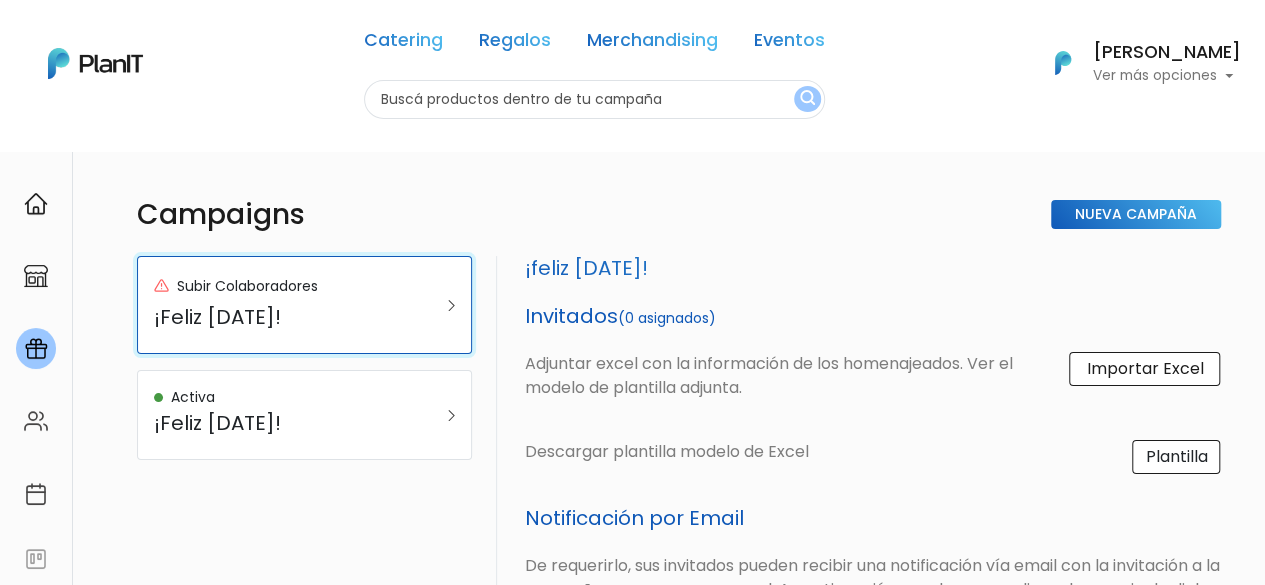 click on "¡Feliz [DATE]!" at bounding box center (282, 317) 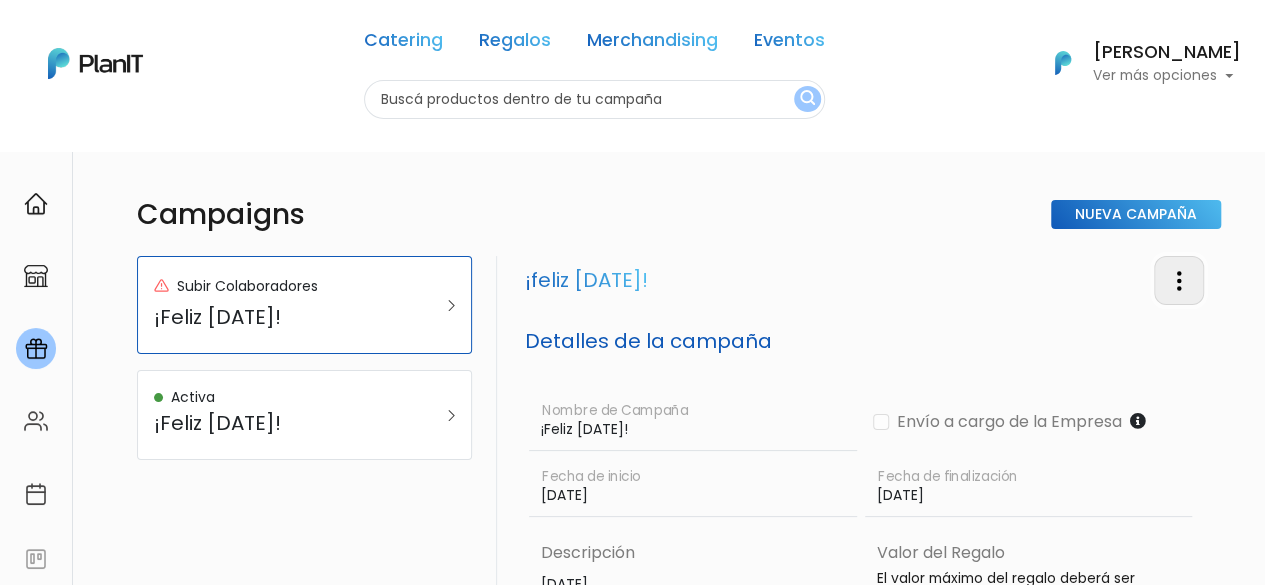 click at bounding box center [1179, 281] 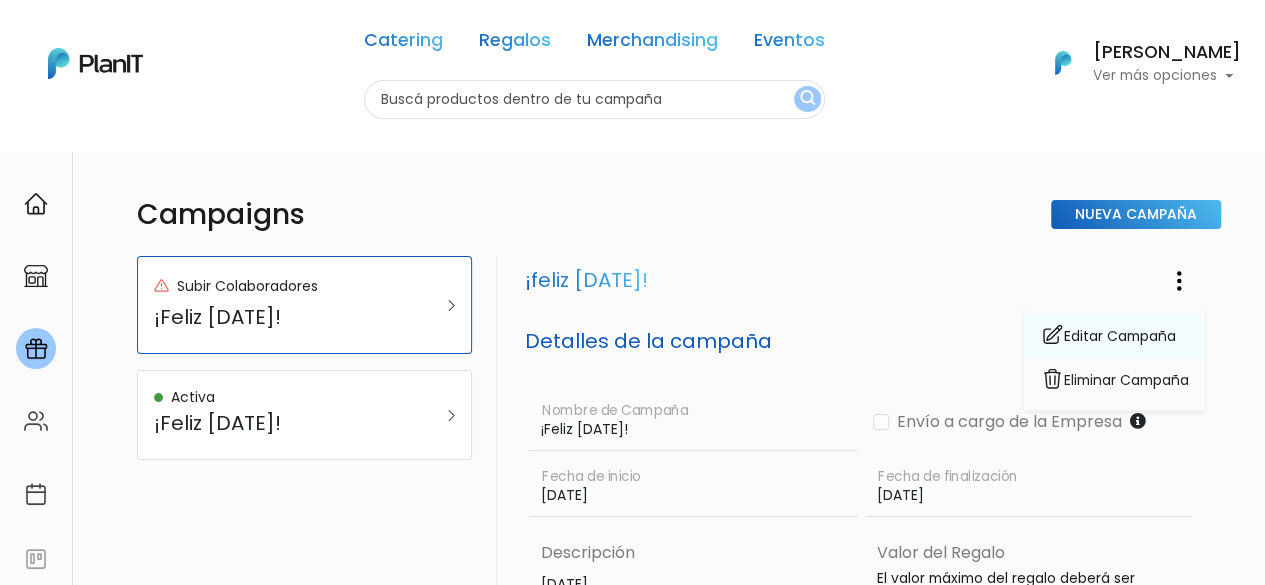click on "Editar Campaña" at bounding box center (1114, 336) 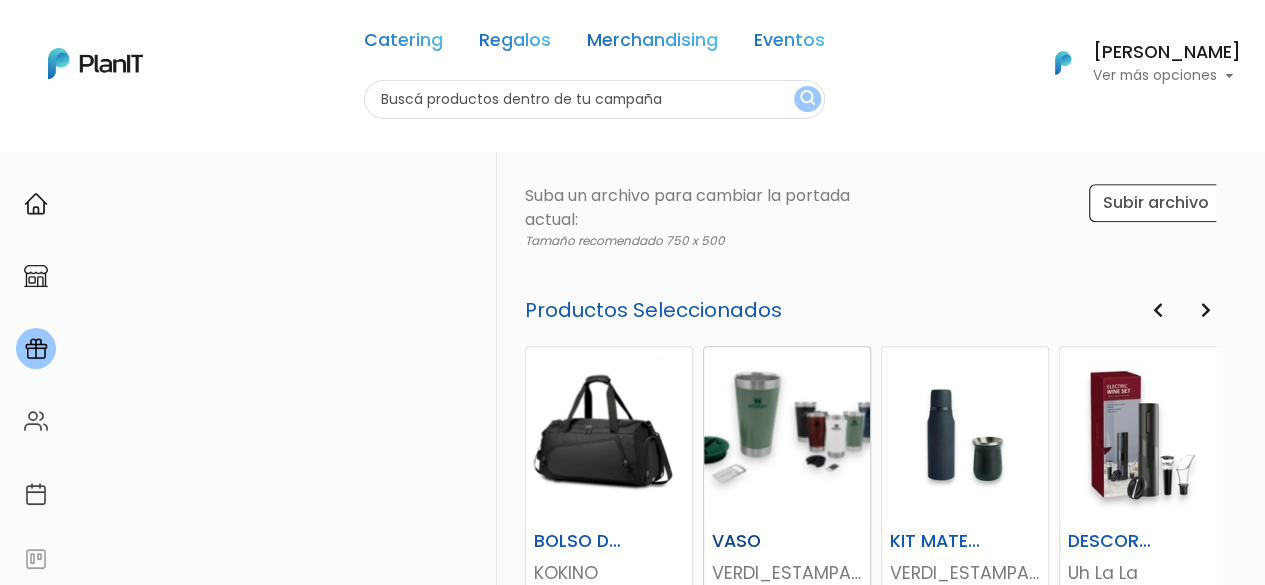 scroll, scrollTop: 700, scrollLeft: 0, axis: vertical 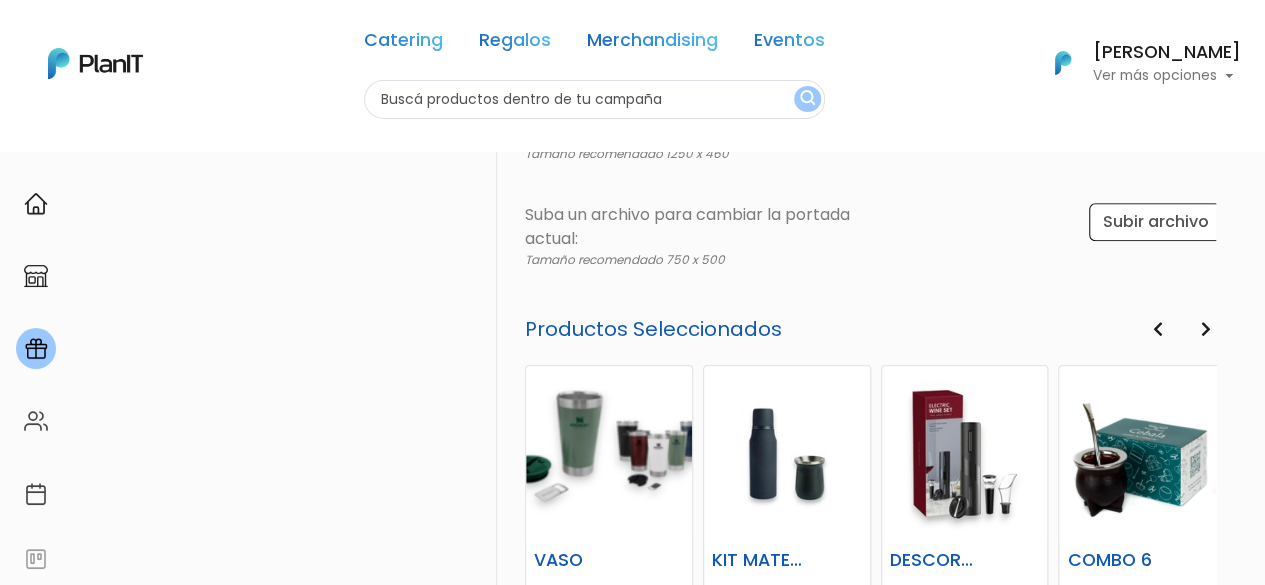 click at bounding box center [1205, 329] 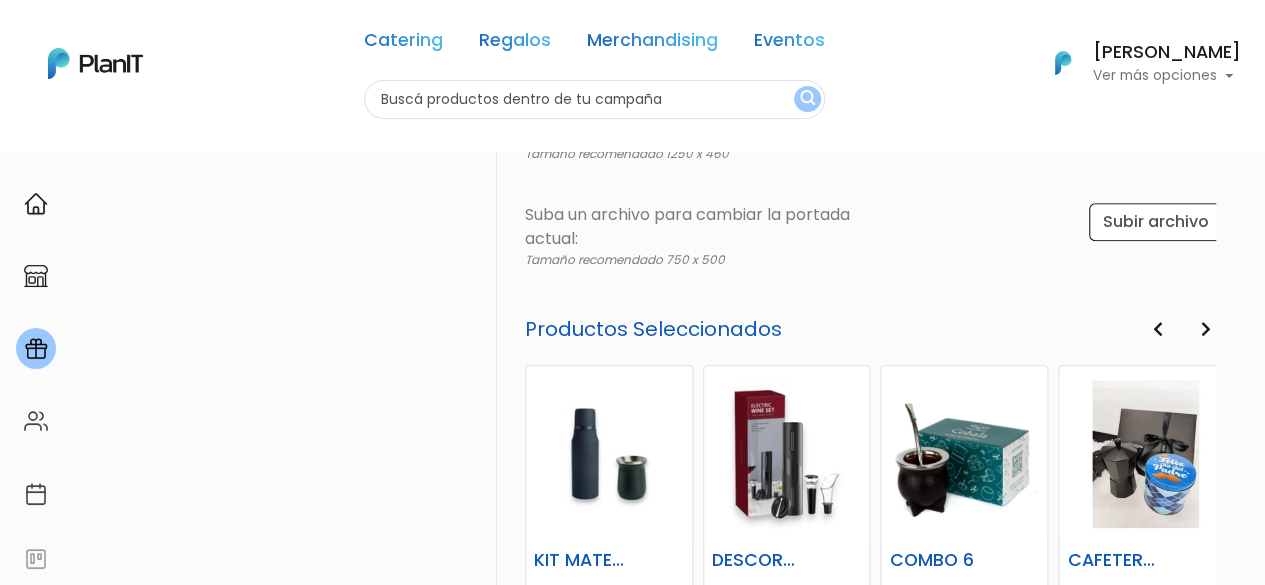 click at bounding box center (1205, 329) 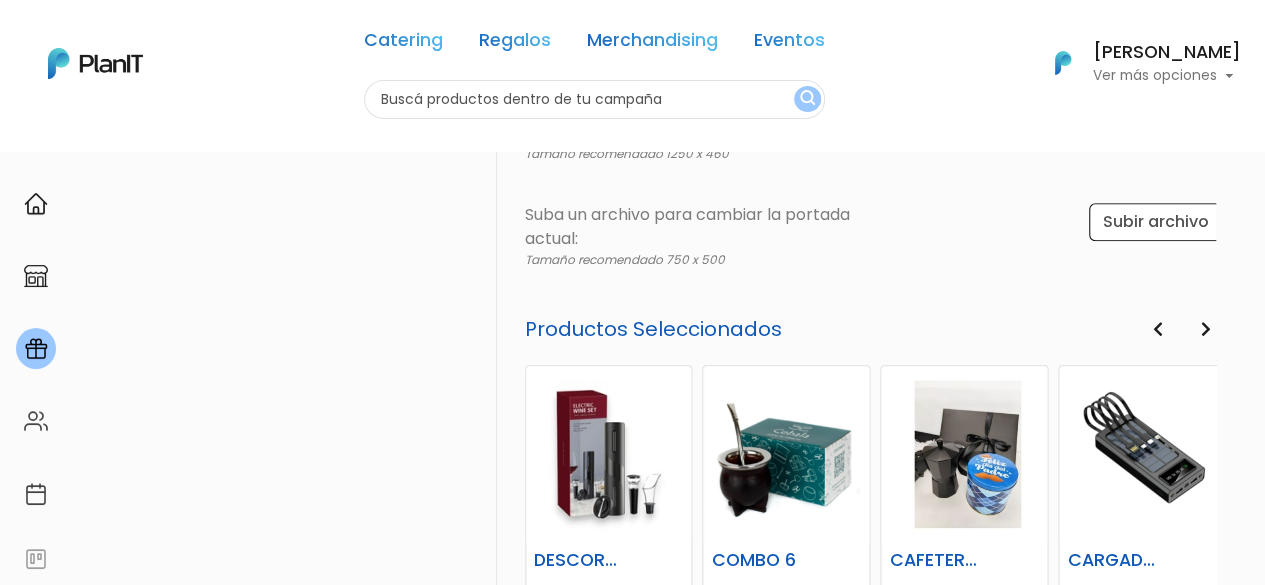 click at bounding box center [1205, 329] 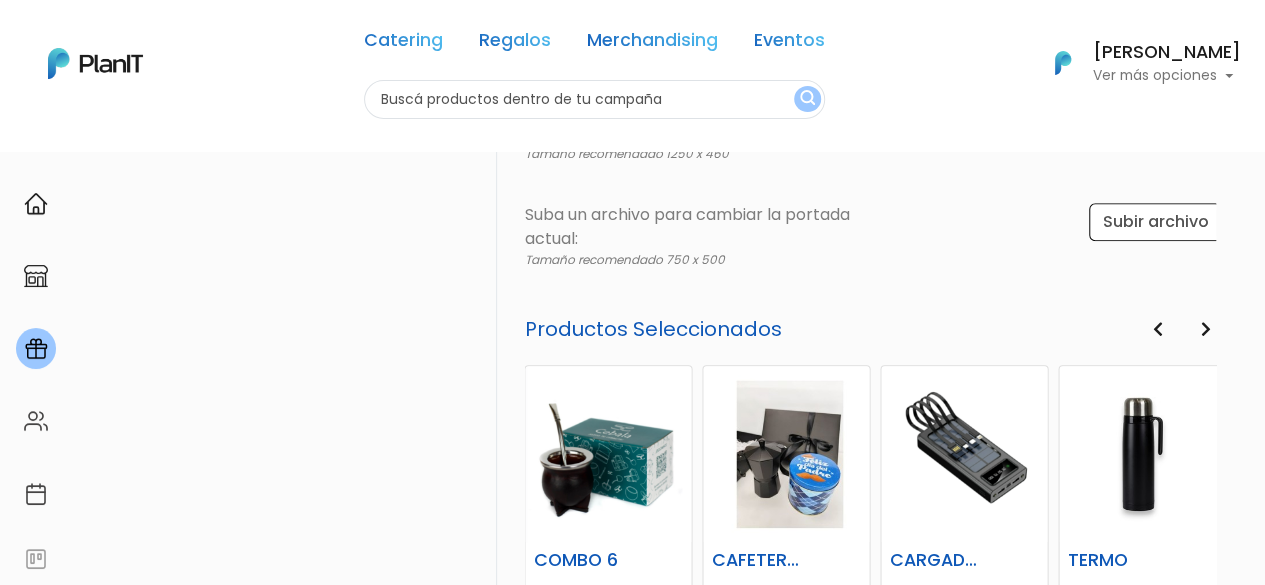 click at bounding box center (1205, 329) 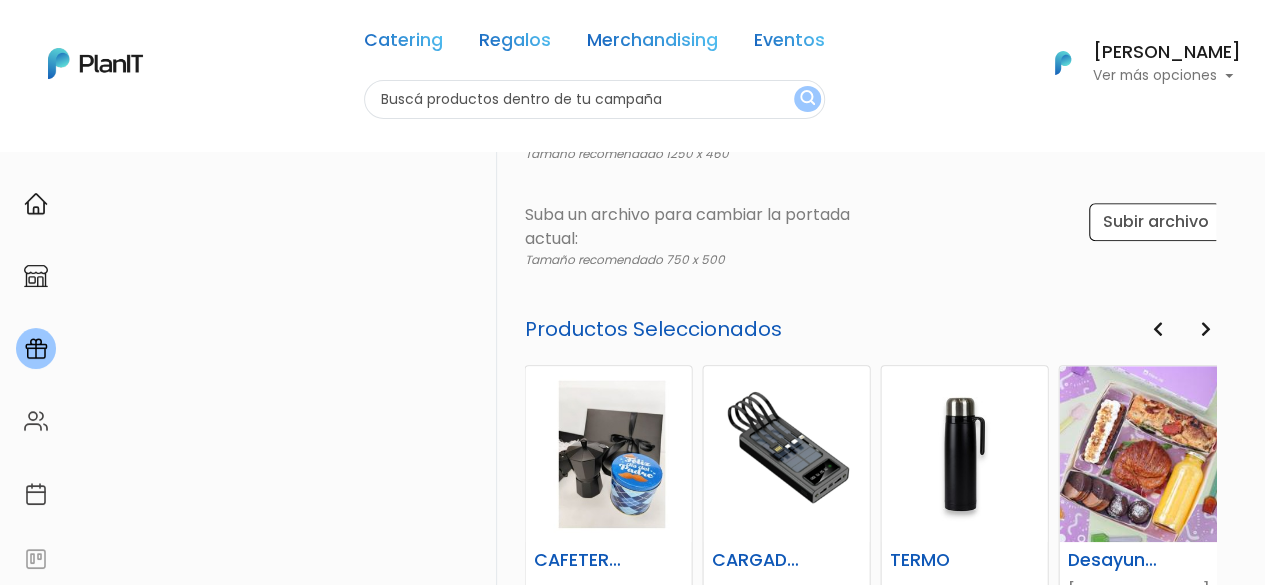 click at bounding box center (1205, 329) 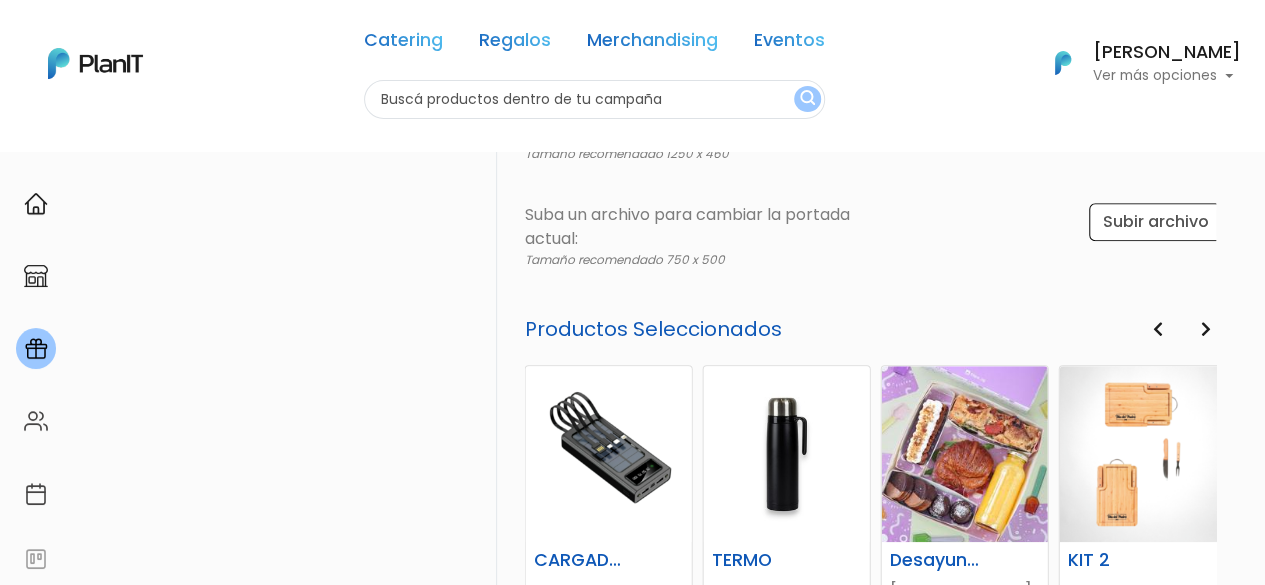 click at bounding box center (1205, 329) 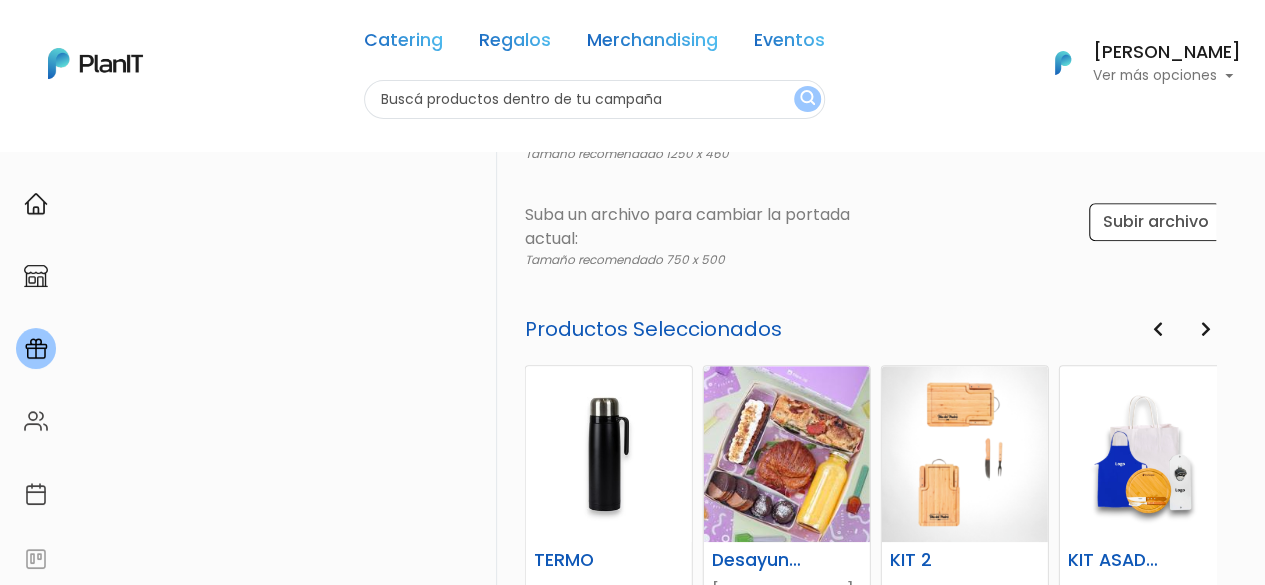 click at bounding box center [1205, 329] 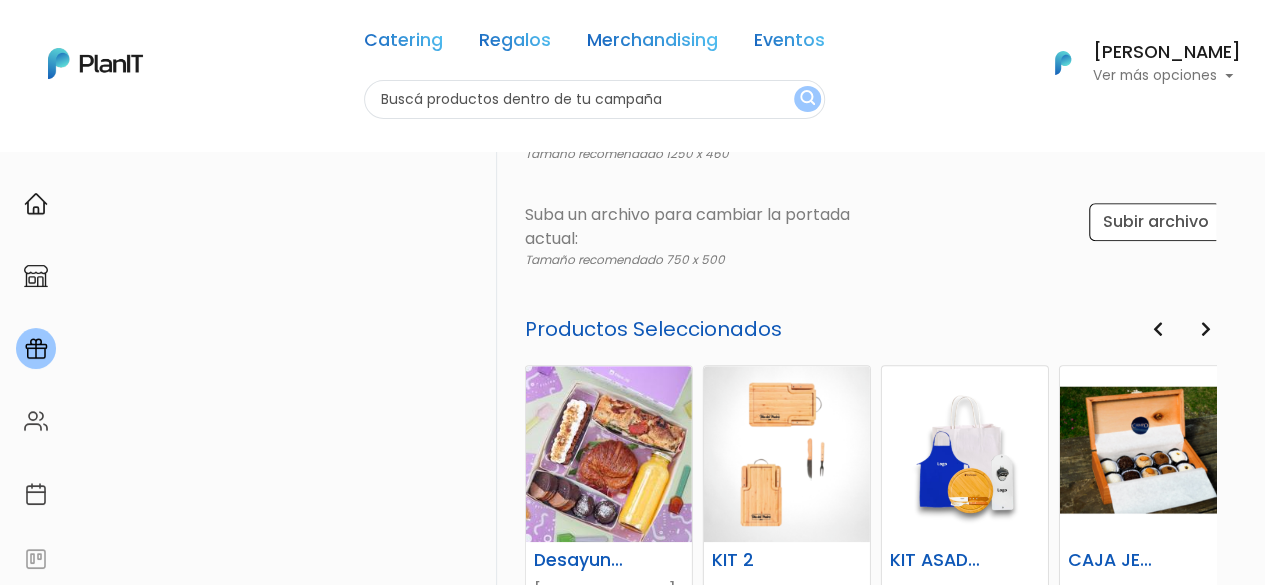 click at bounding box center (1157, 329) 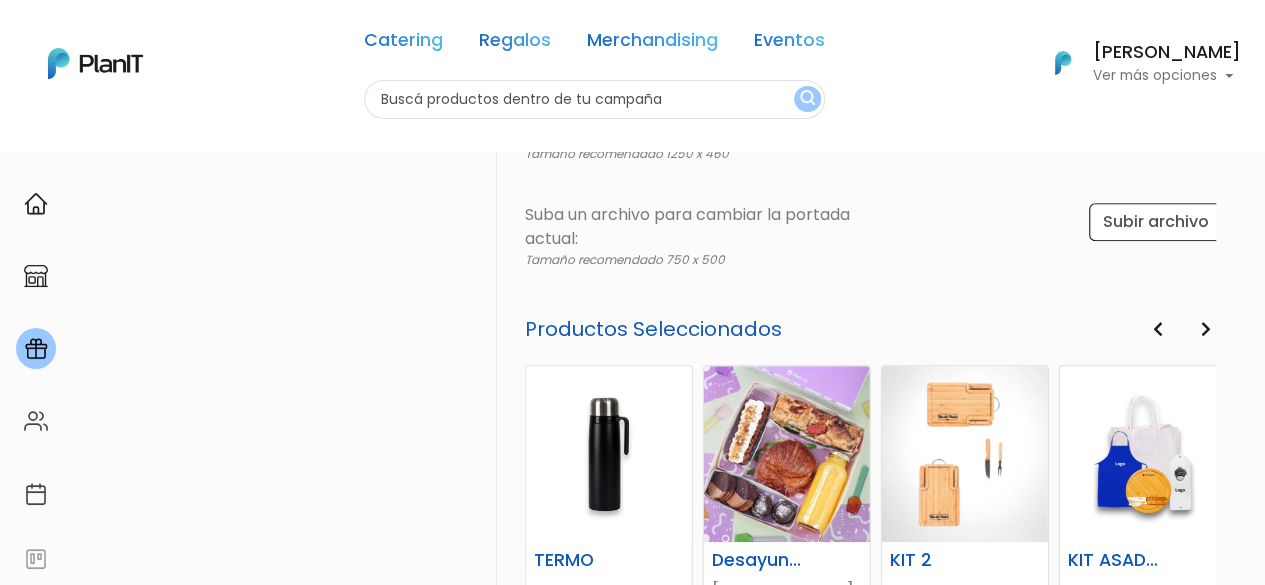 click at bounding box center (1157, 329) 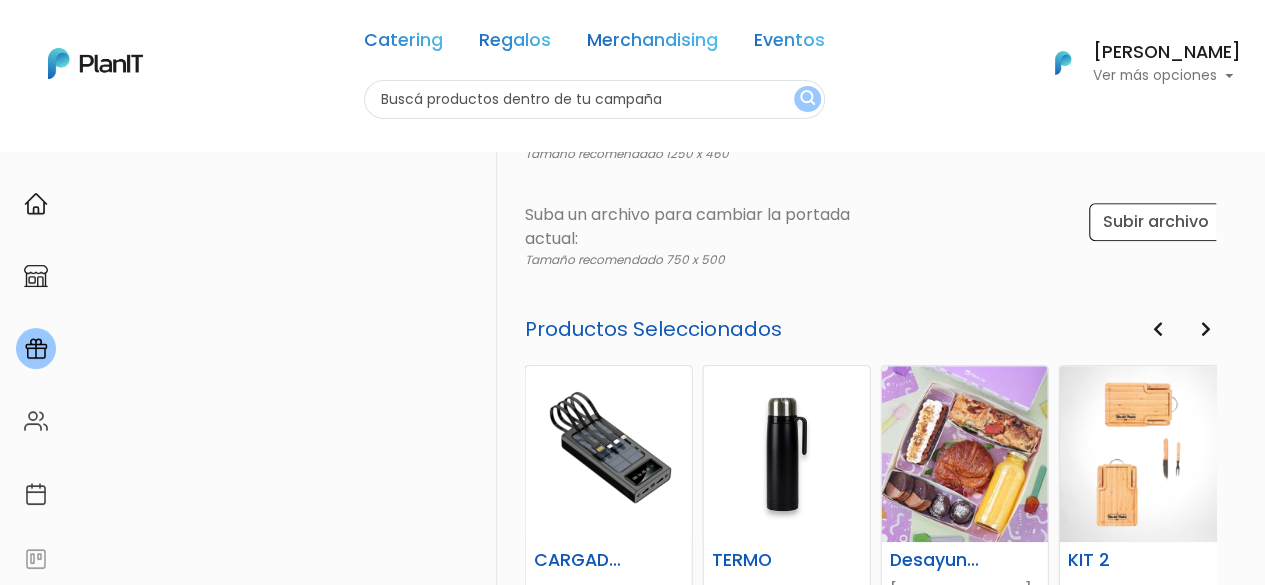 click at bounding box center (1157, 329) 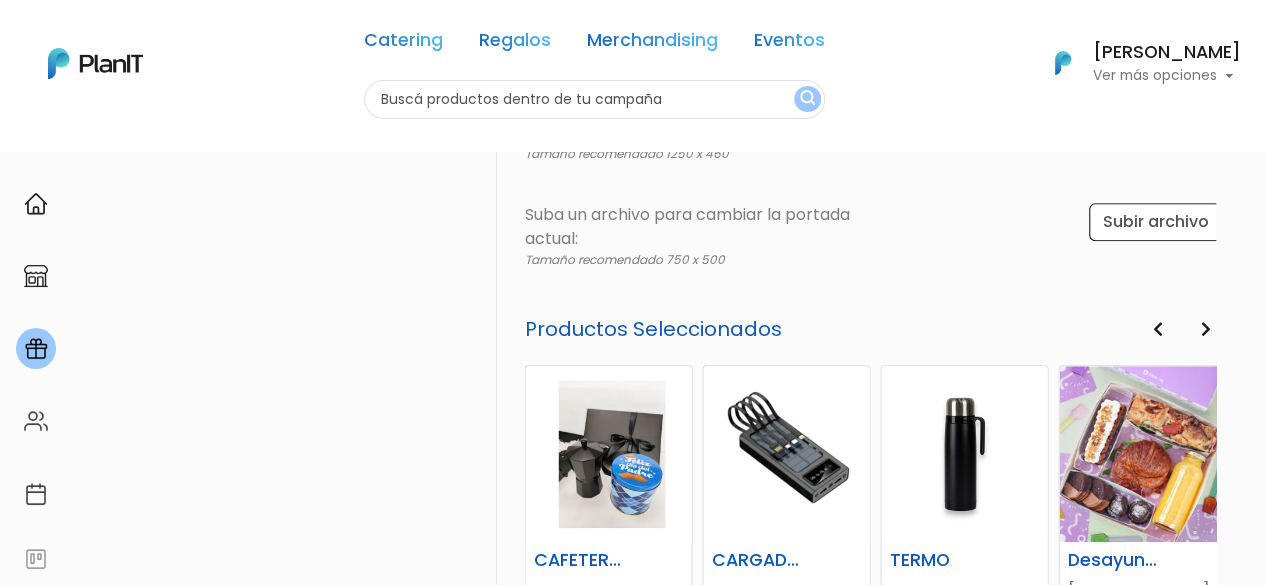 click at bounding box center (1157, 329) 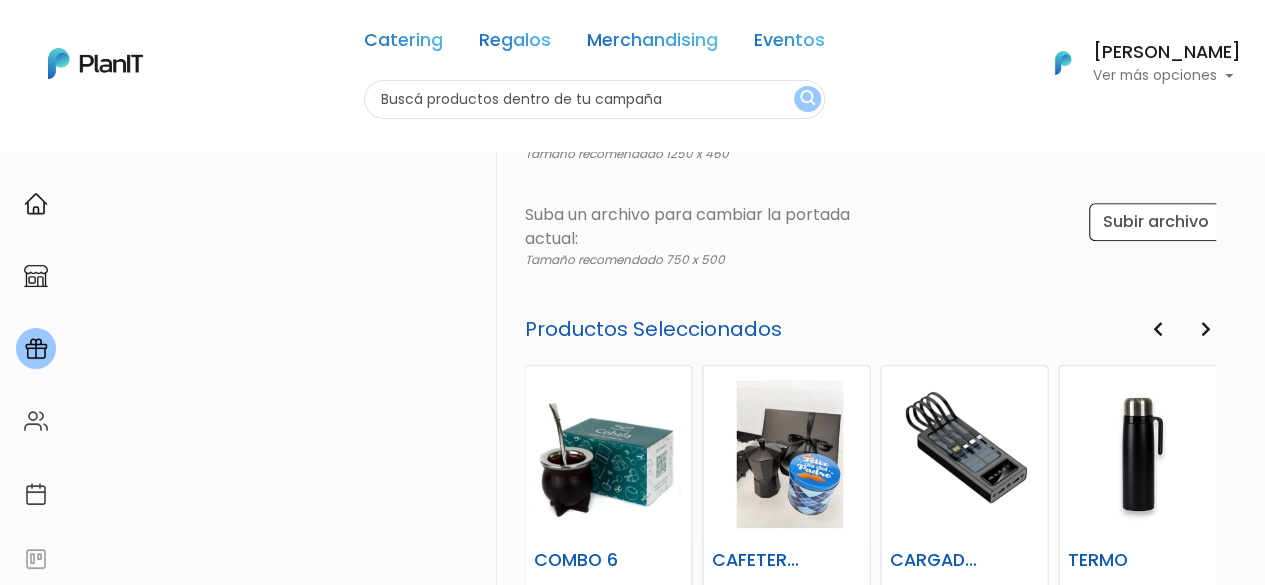 click at bounding box center [1157, 329] 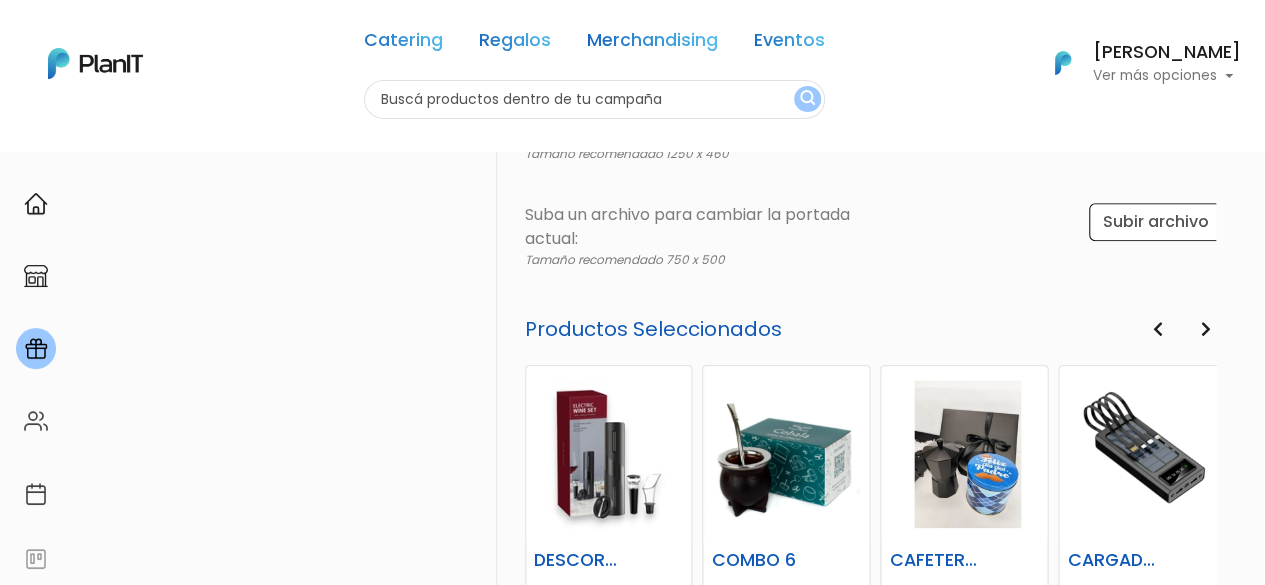 click at bounding box center (1157, 329) 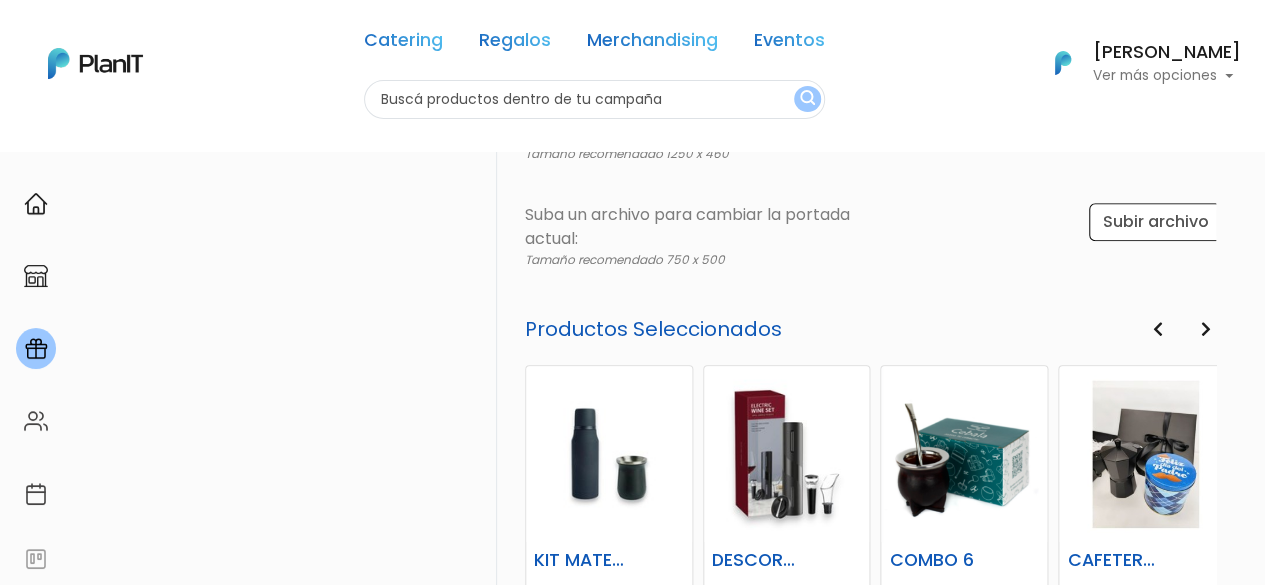 click at bounding box center (1157, 329) 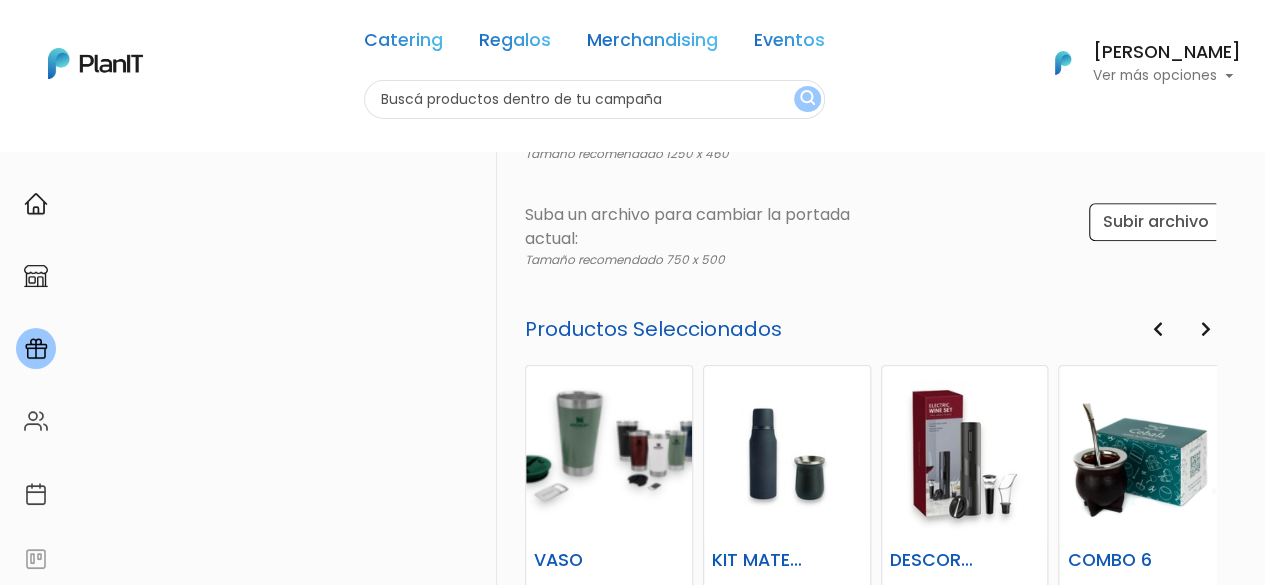 click at bounding box center (1157, 329) 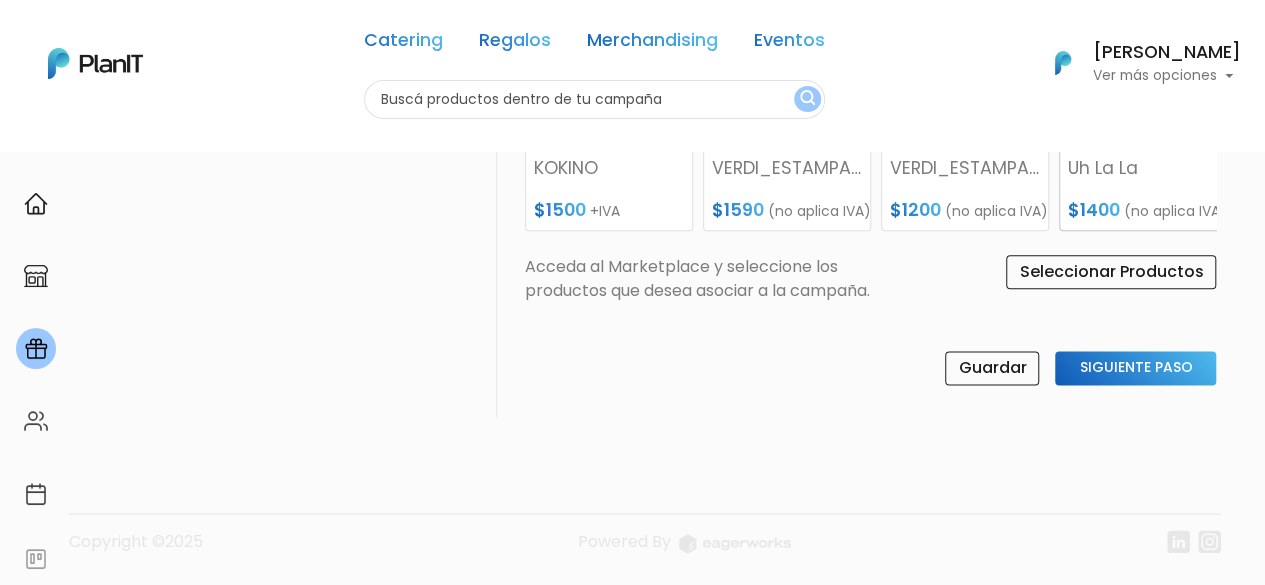 scroll, scrollTop: 1146, scrollLeft: 0, axis: vertical 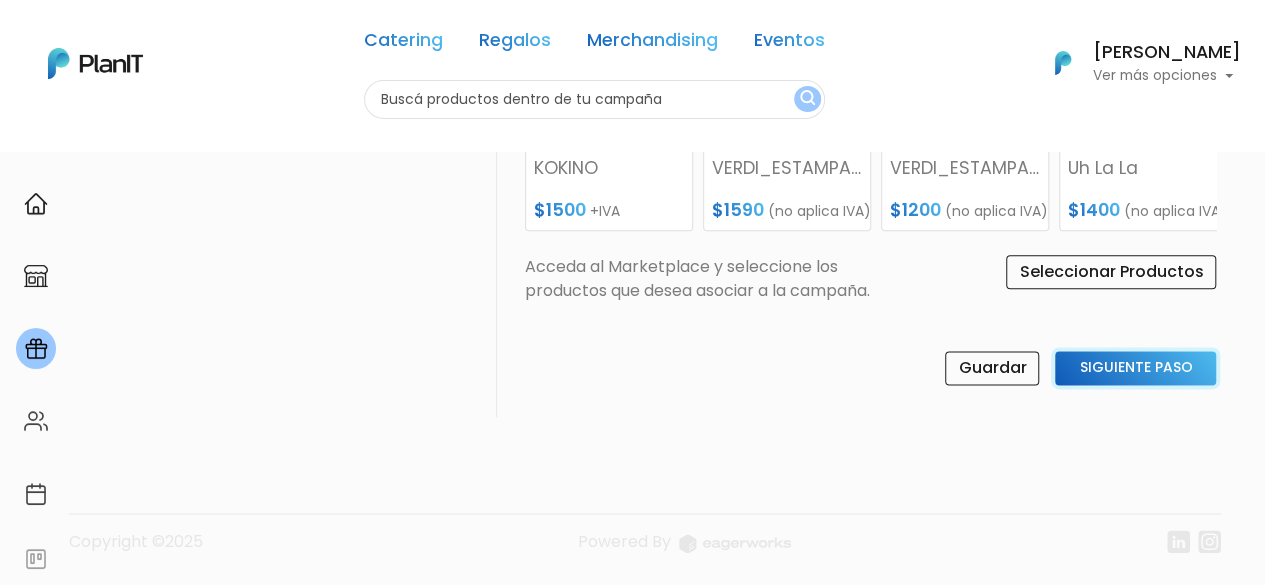 click on "Siguiente Paso" at bounding box center [1135, 368] 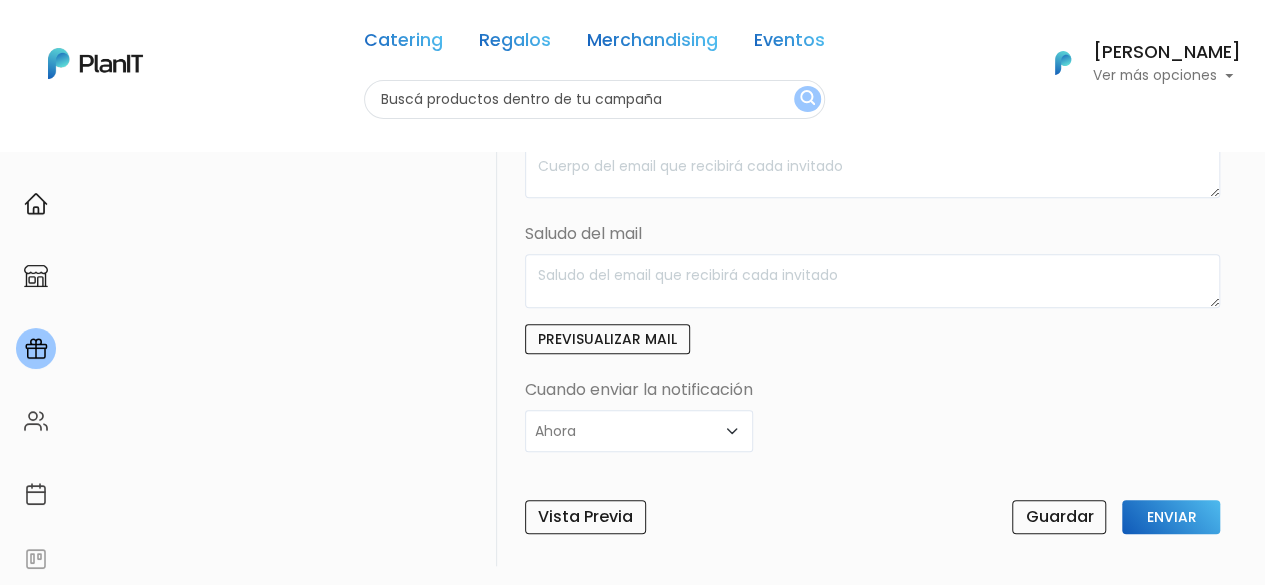 scroll, scrollTop: 700, scrollLeft: 0, axis: vertical 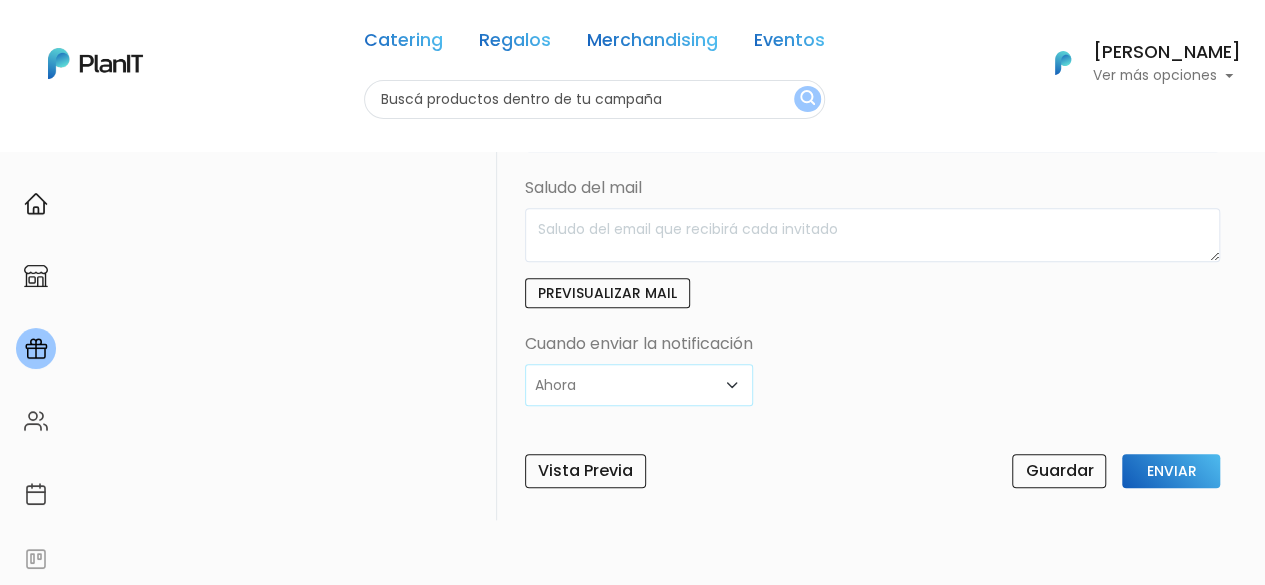 click on "Ahora
Aniversario
Cumpleaños
Customizado" at bounding box center (639, 385) 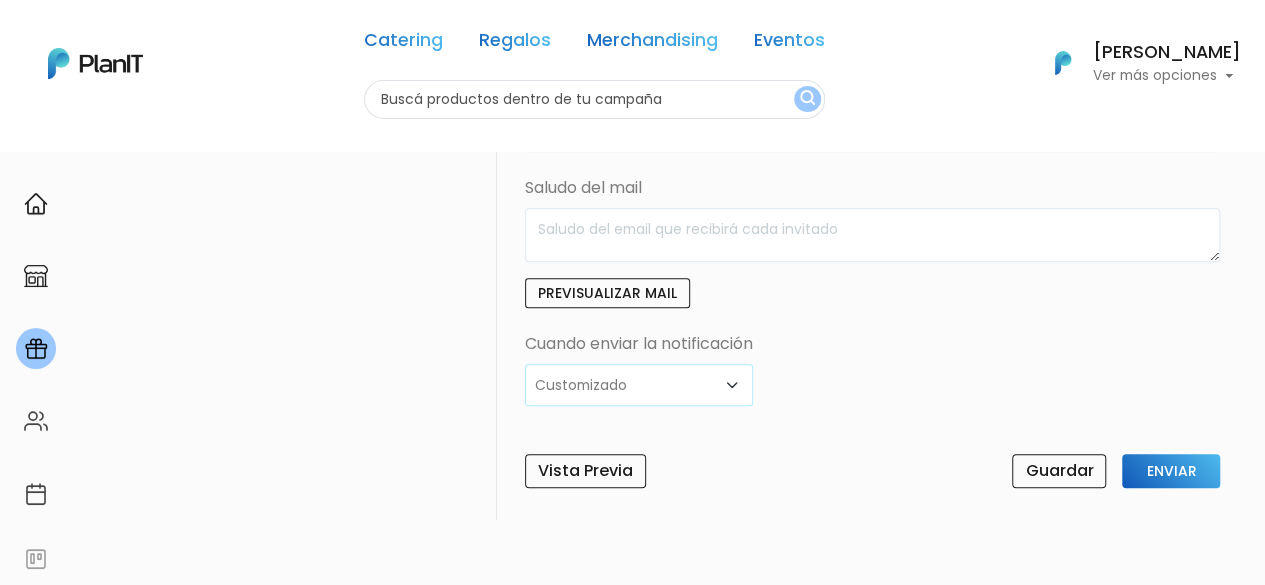 click on "Ahora
Aniversario
Cumpleaños
Customizado" at bounding box center [639, 385] 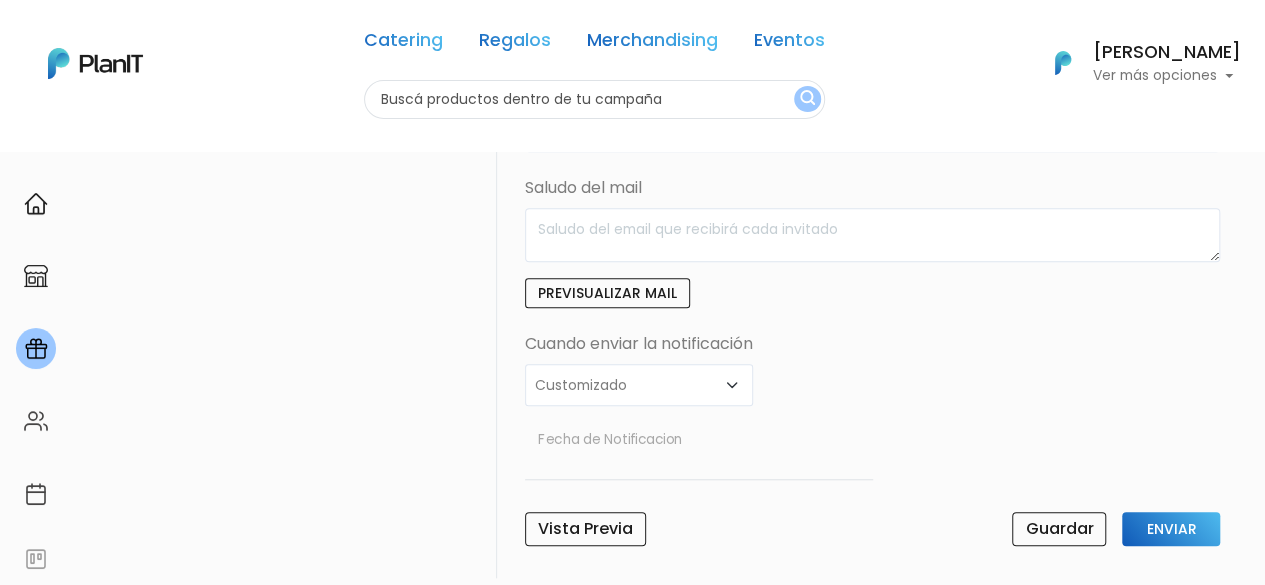 click at bounding box center (699, 451) 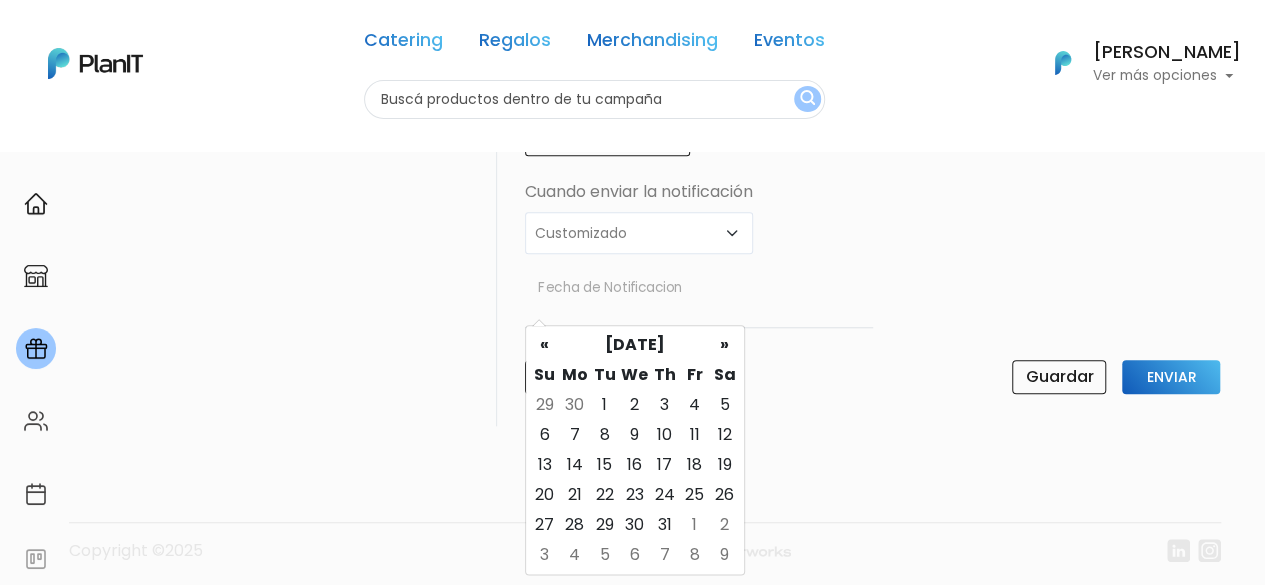 scroll, scrollTop: 856, scrollLeft: 0, axis: vertical 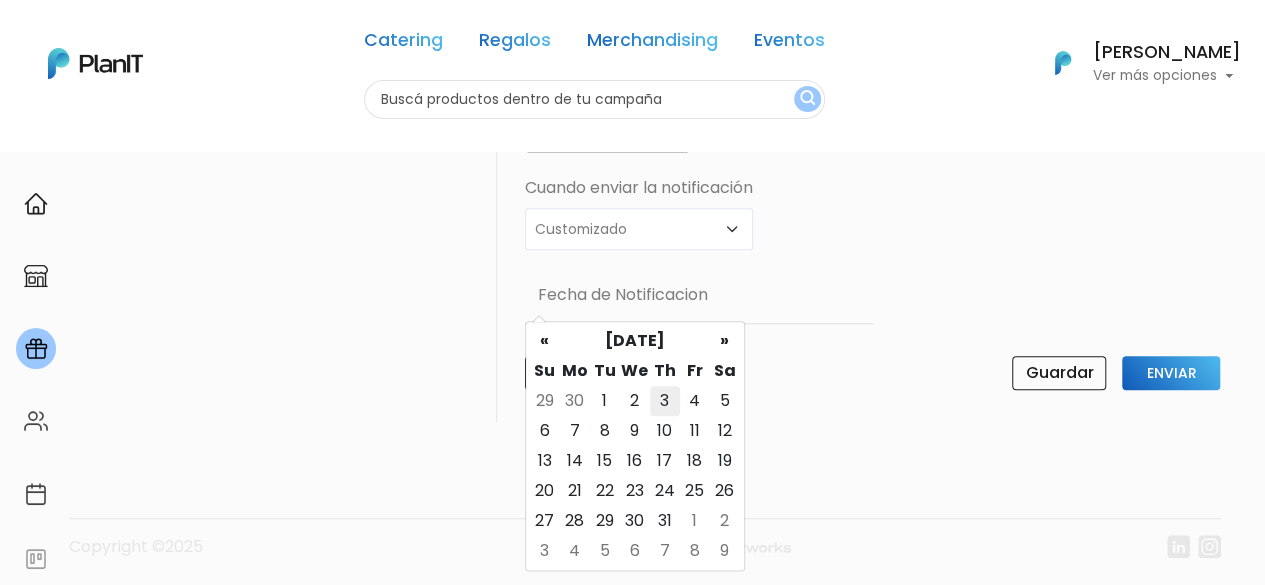 click on "3" at bounding box center (665, 401) 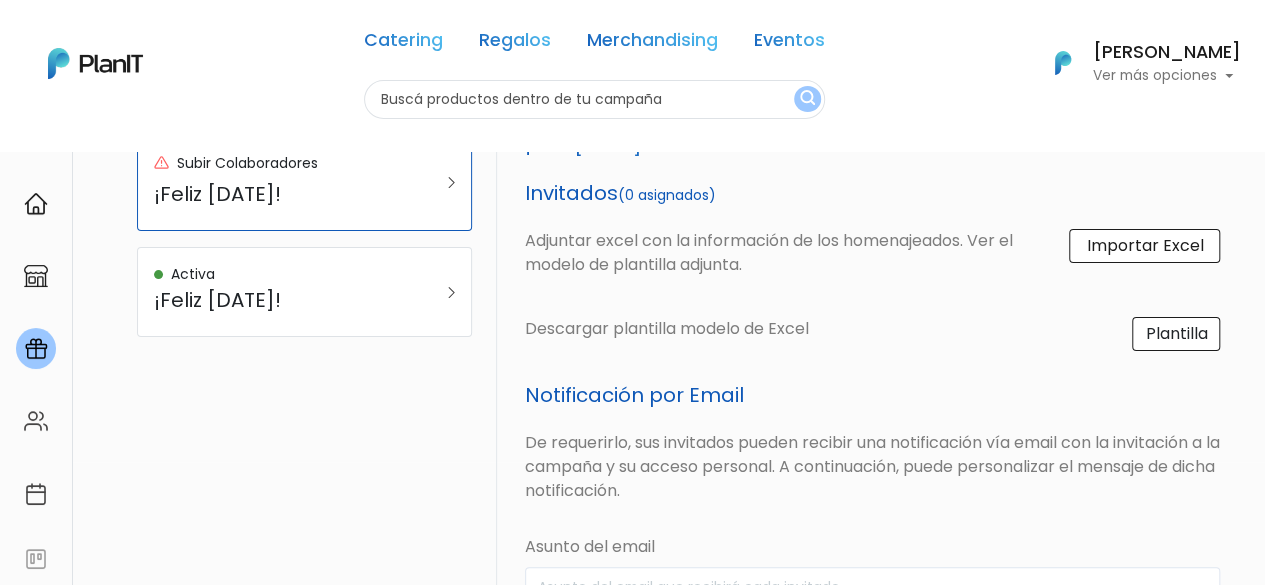 scroll, scrollTop: 56, scrollLeft: 0, axis: vertical 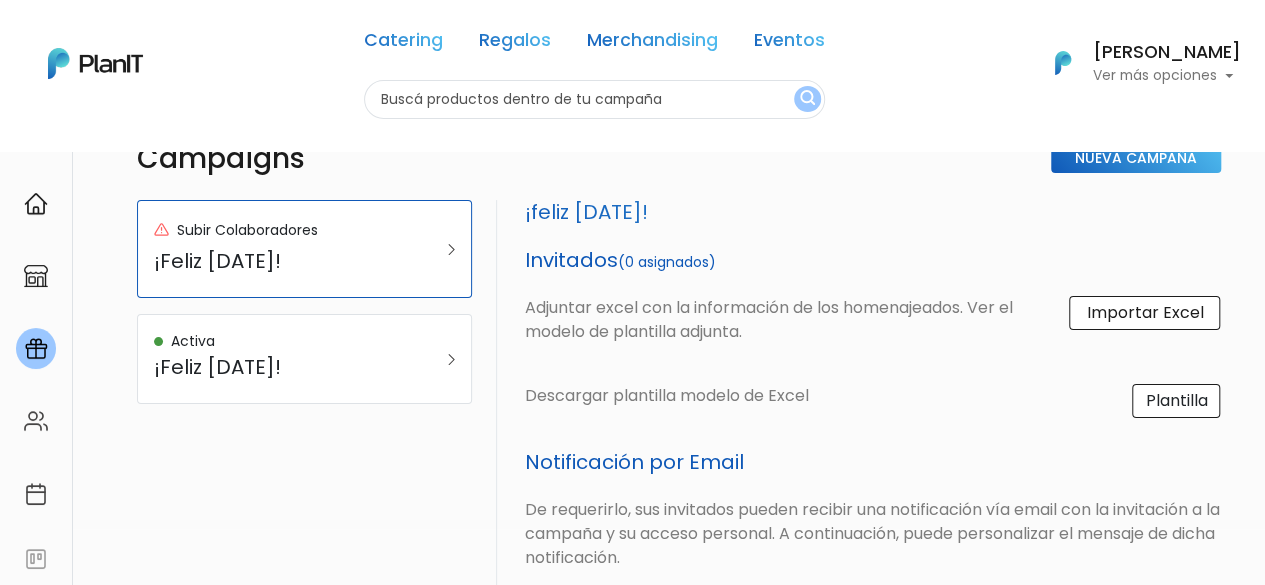 click on "Importar Excel" at bounding box center (1144, 313) 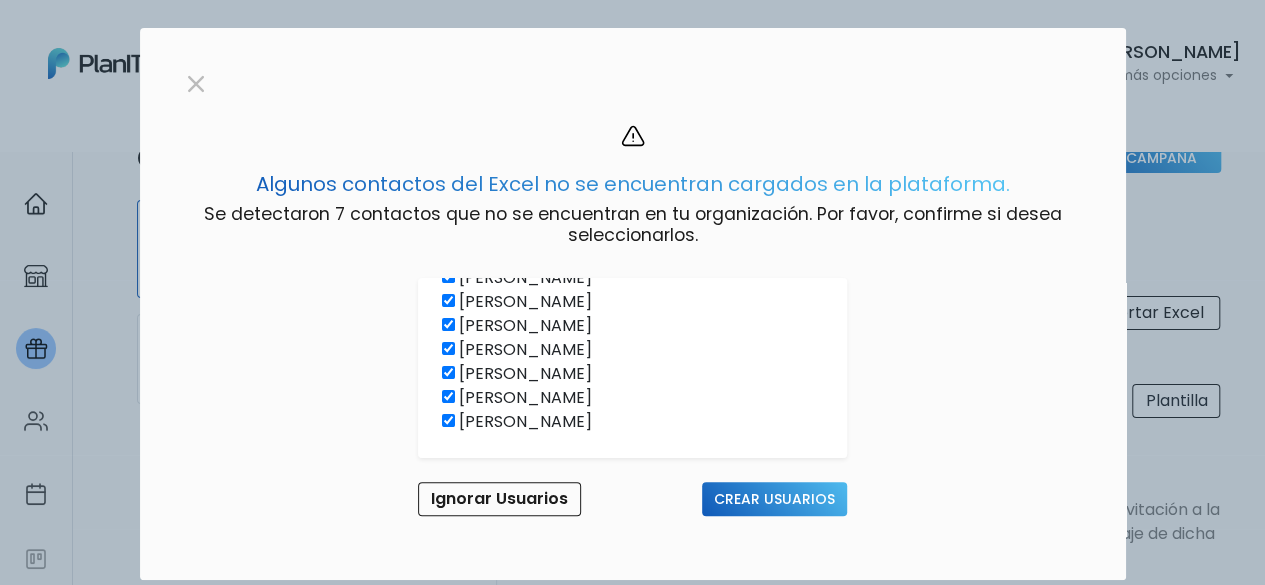 scroll, scrollTop: 51, scrollLeft: 0, axis: vertical 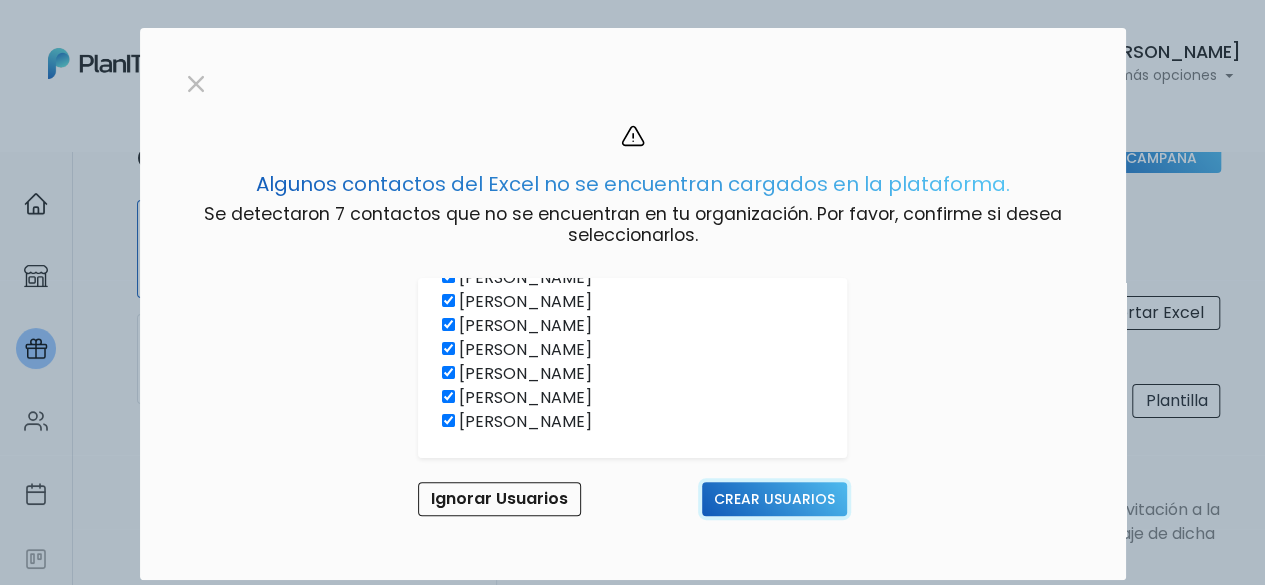 click on "Crear Usuarios" at bounding box center [774, 499] 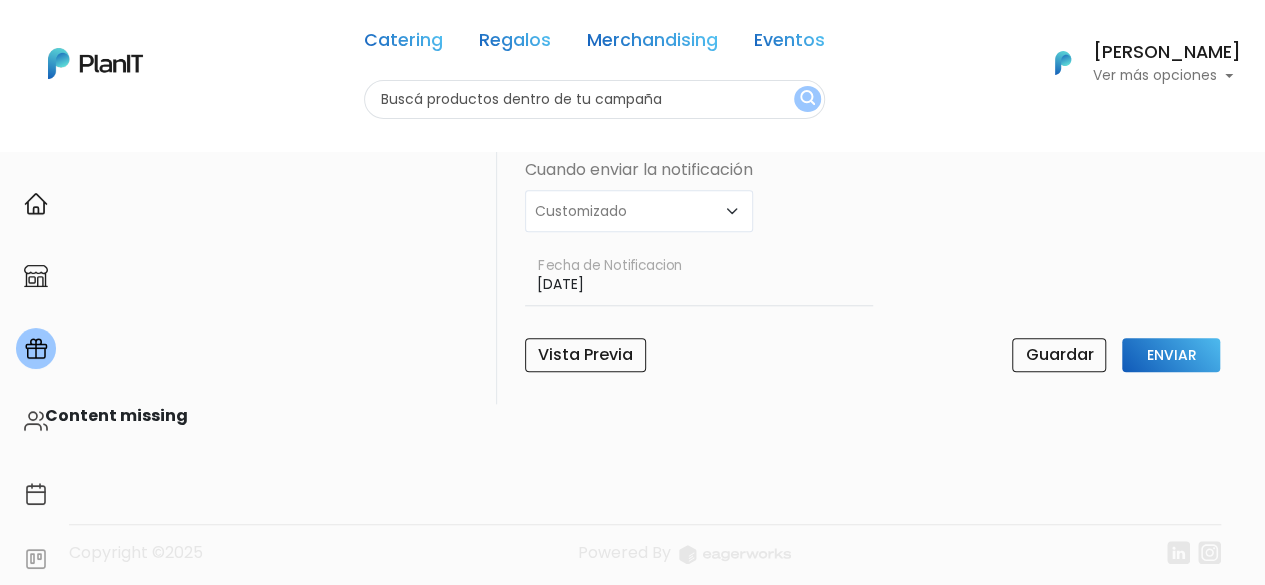 scroll, scrollTop: 880, scrollLeft: 0, axis: vertical 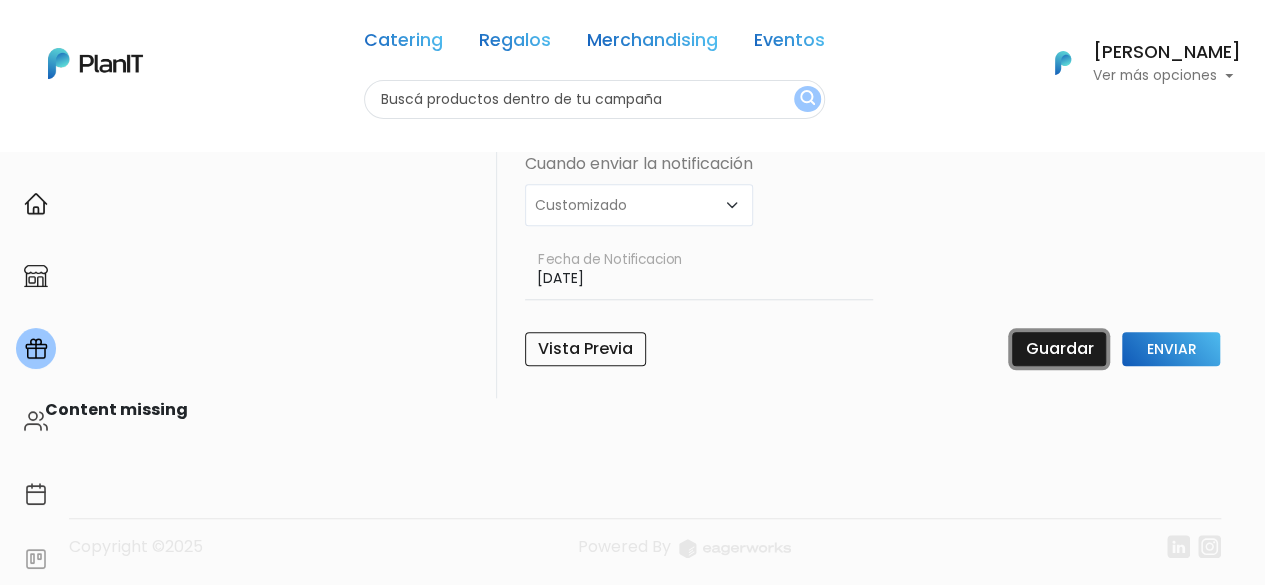 click on "Guardar" at bounding box center (1059, 349) 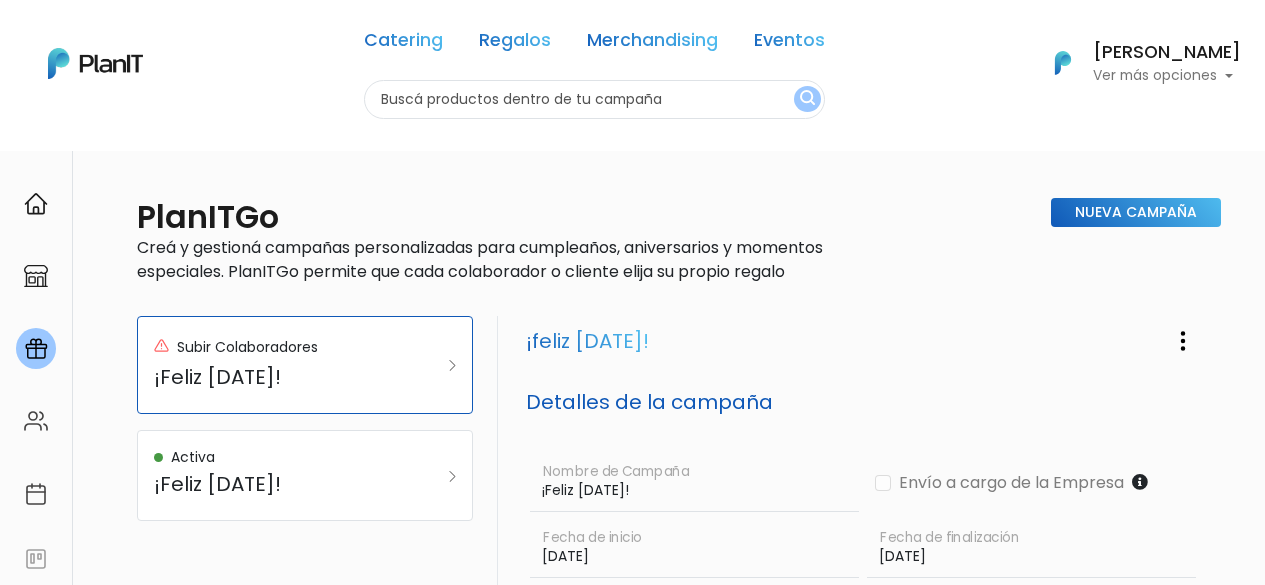 scroll, scrollTop: 0, scrollLeft: 0, axis: both 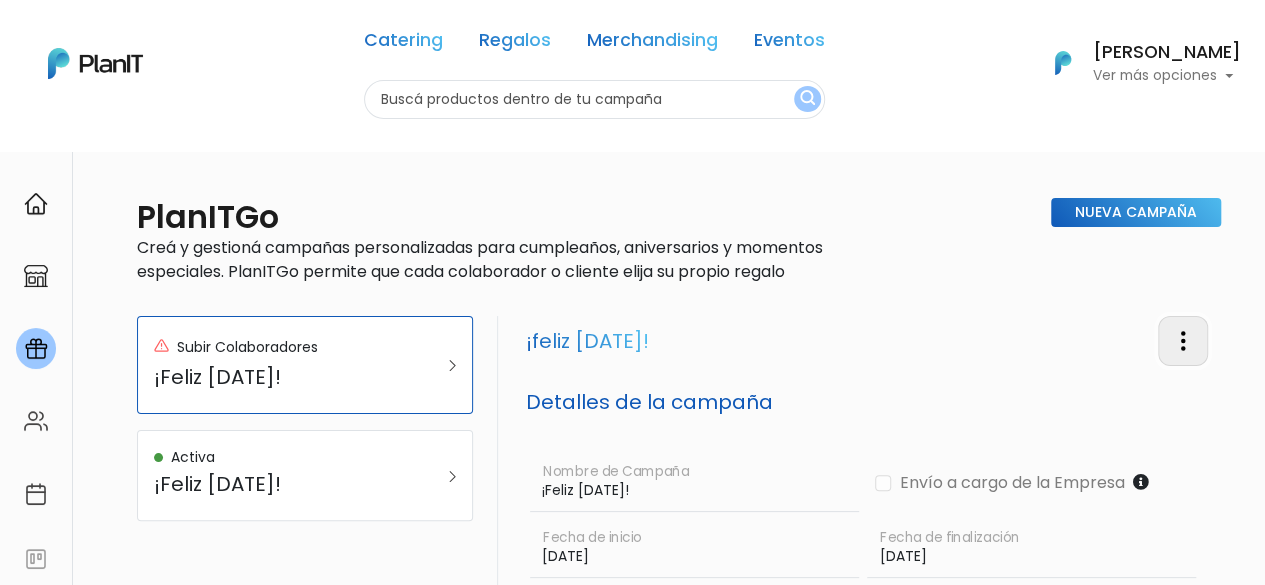 click at bounding box center [1183, 341] 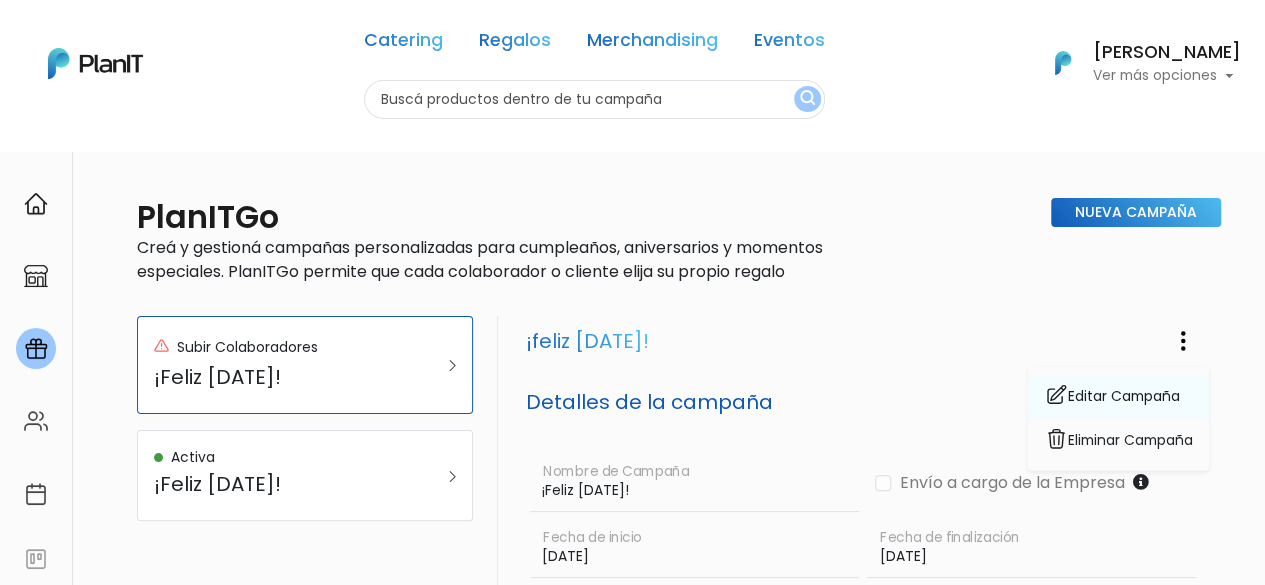 click on "Editar Campaña" at bounding box center [1118, 397] 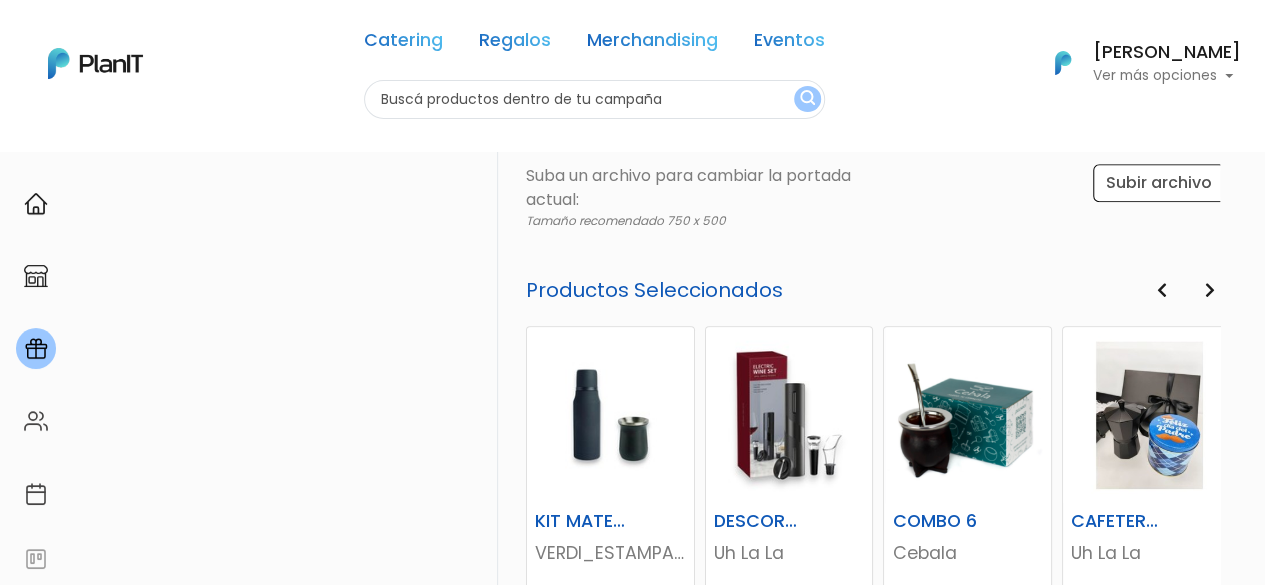 scroll, scrollTop: 1207, scrollLeft: 0, axis: vertical 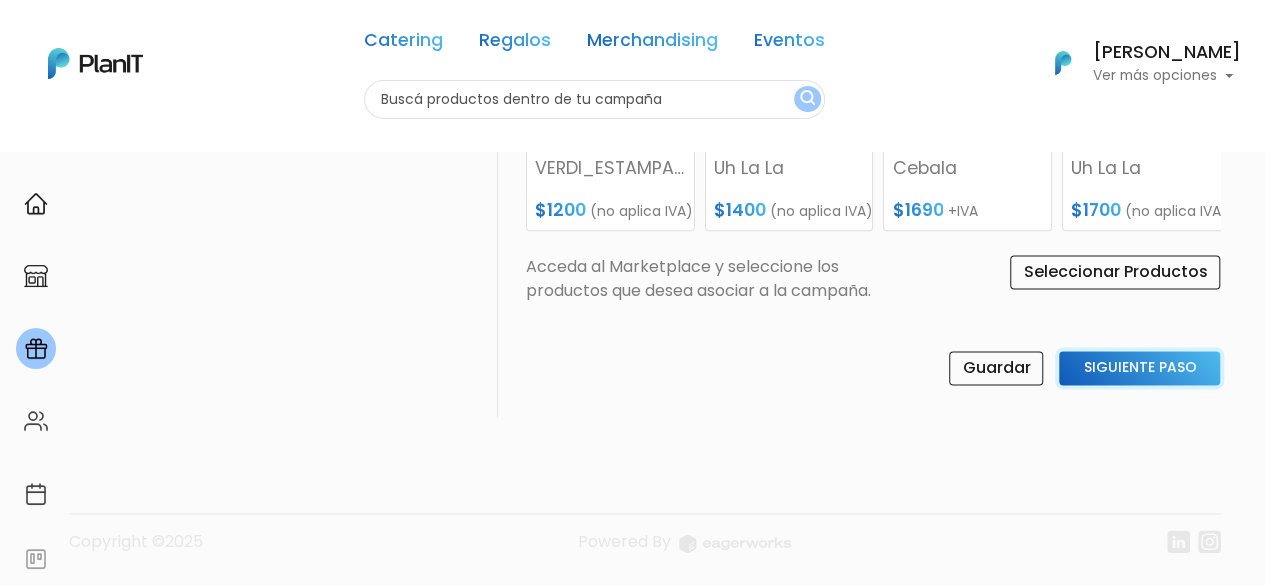 click on "Siguiente Paso" at bounding box center [1139, 368] 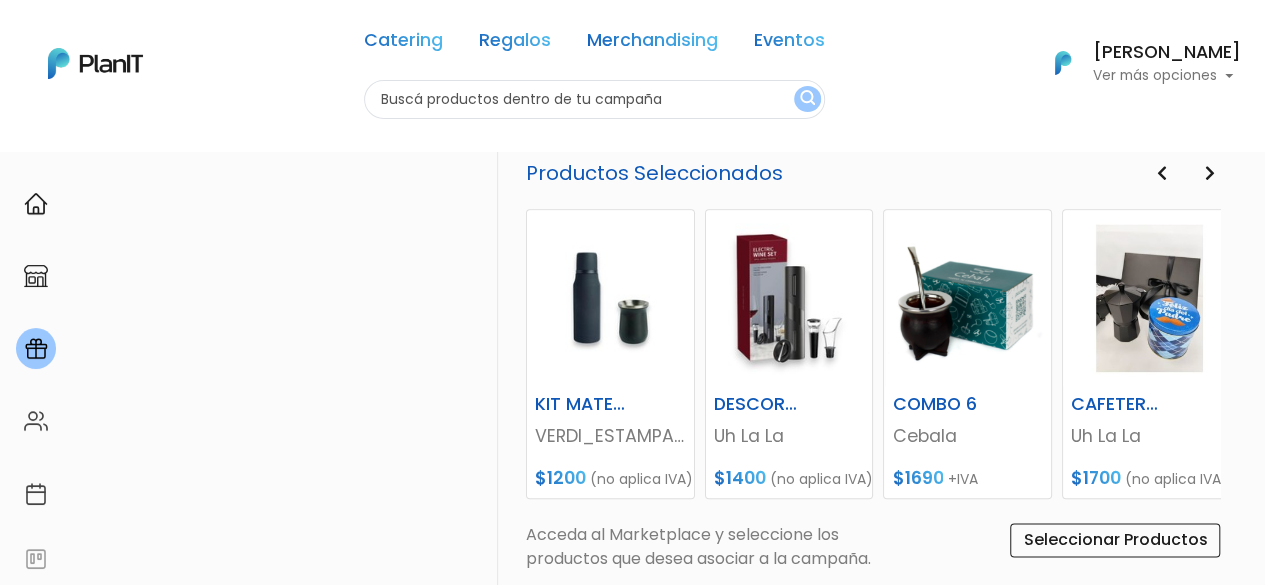 select on "custom" 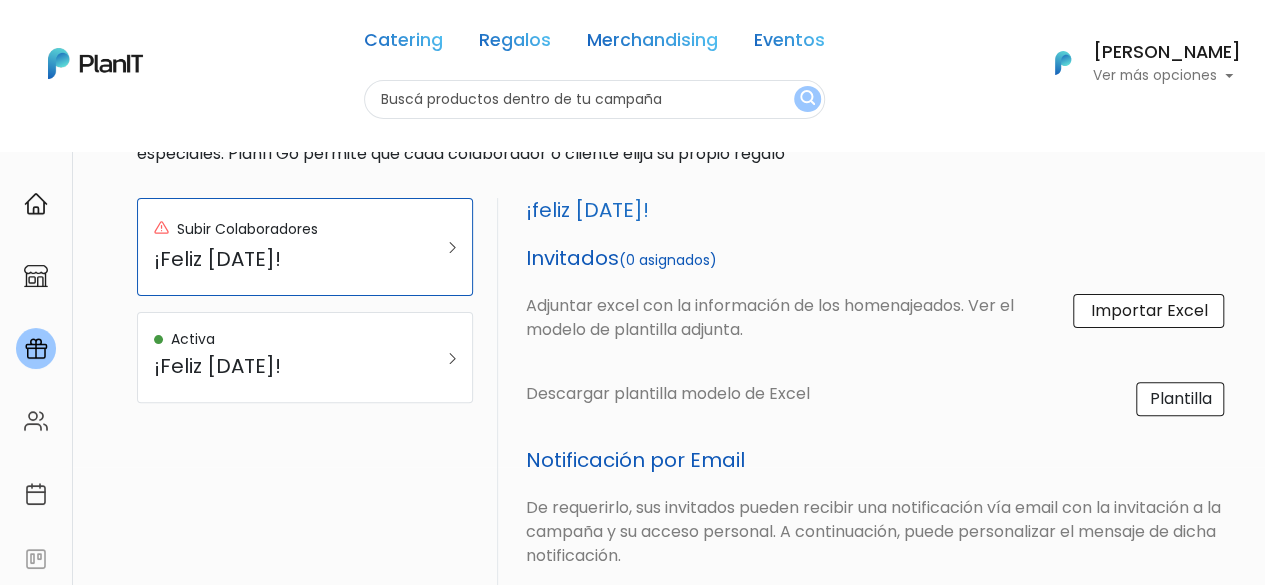 scroll, scrollTop: 100, scrollLeft: 0, axis: vertical 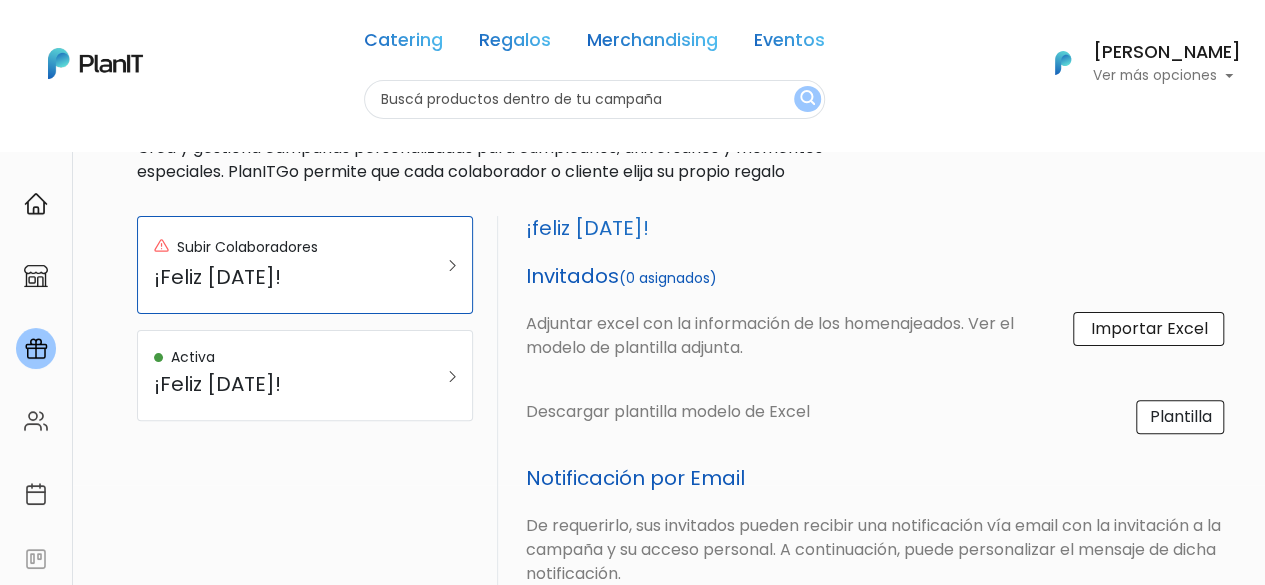 click on "Importar Excel" at bounding box center (1148, 329) 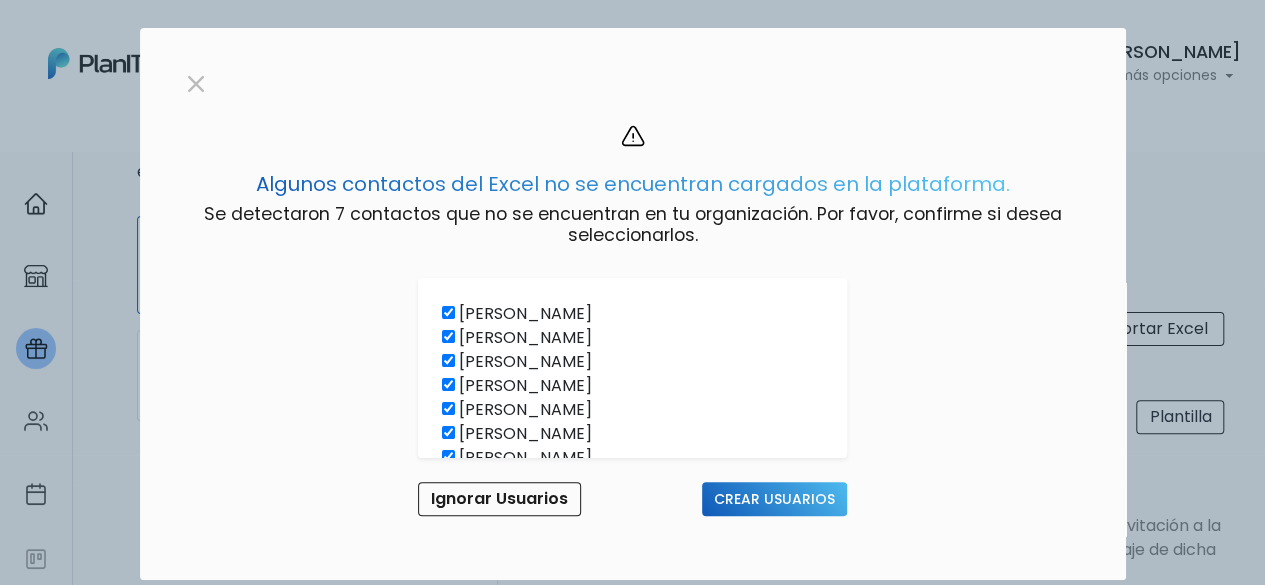 click on "Adrian Fernandez" at bounding box center [525, 314] 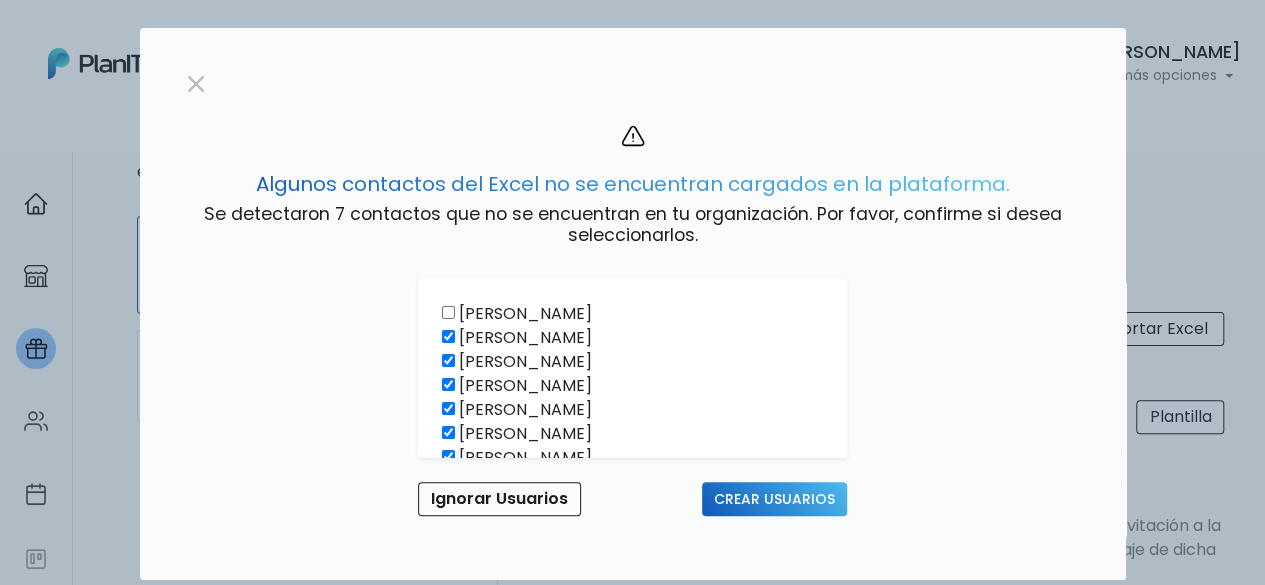 click on "Adrian Fernandez" at bounding box center [525, 314] 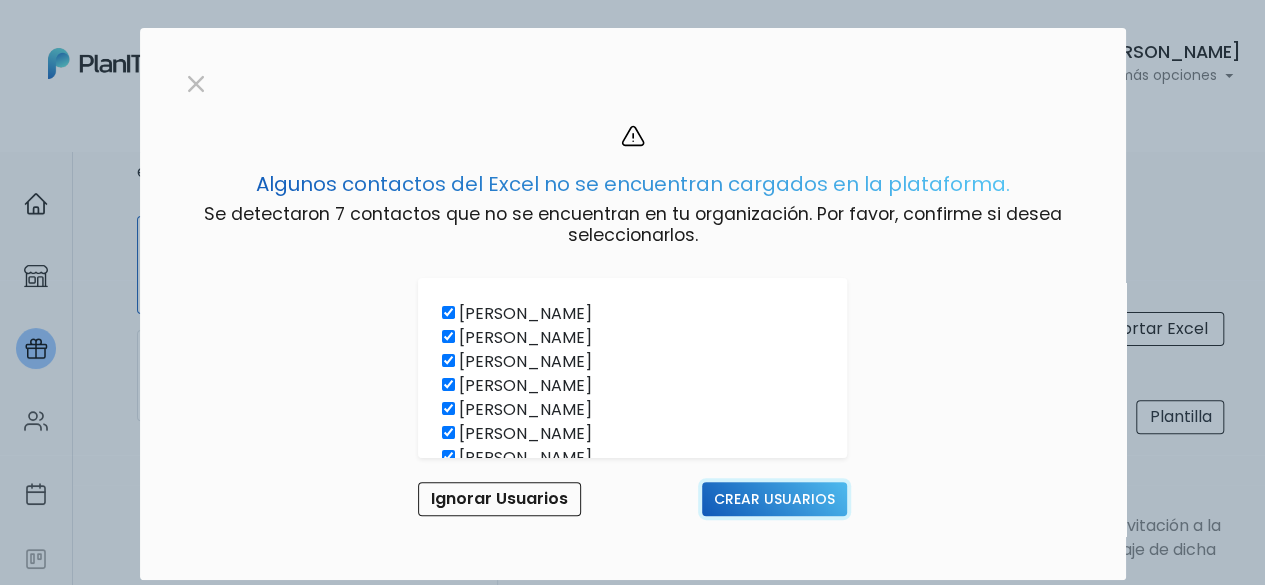 click on "Crear Usuarios" at bounding box center [774, 499] 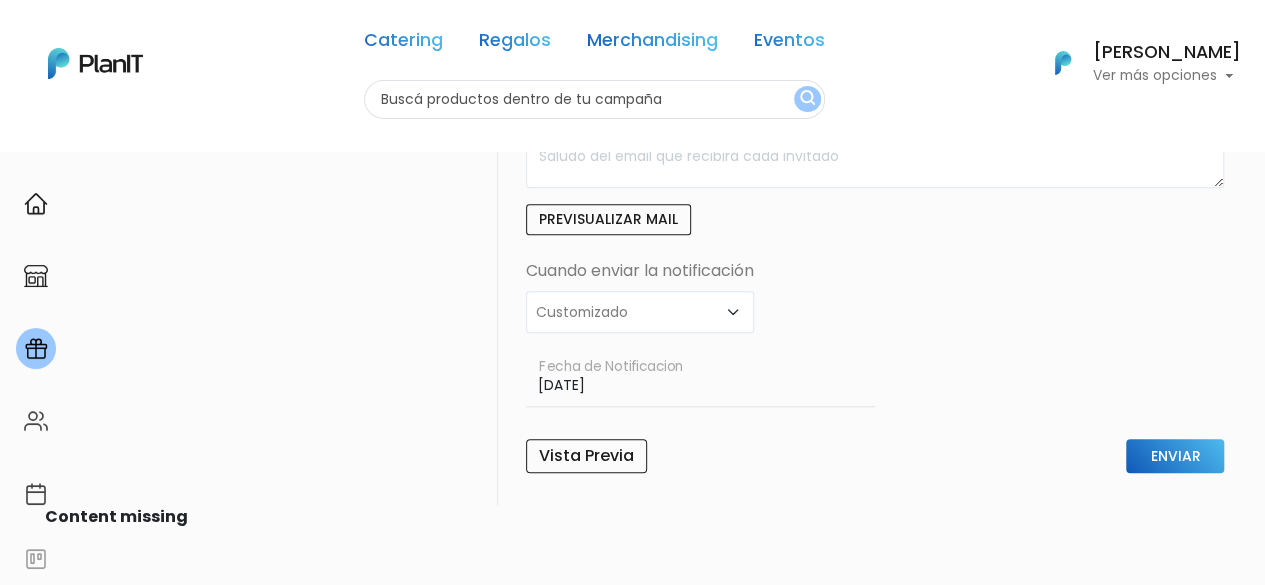 scroll, scrollTop: 941, scrollLeft: 0, axis: vertical 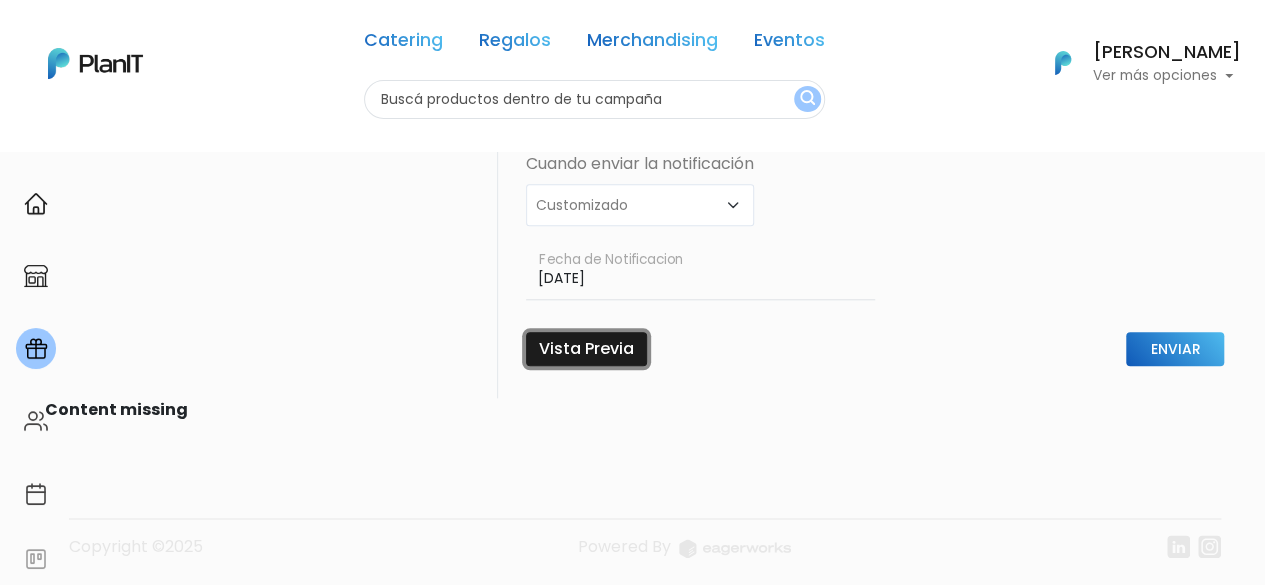 click on "Vista Previa" at bounding box center (586, 349) 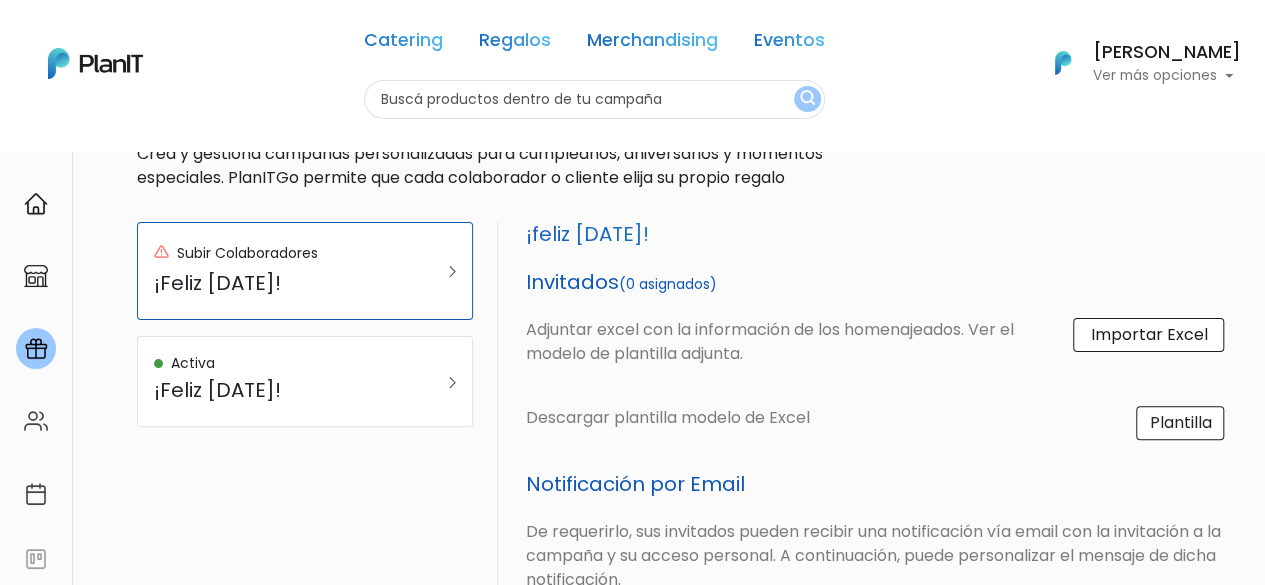 scroll, scrollTop: 0, scrollLeft: 0, axis: both 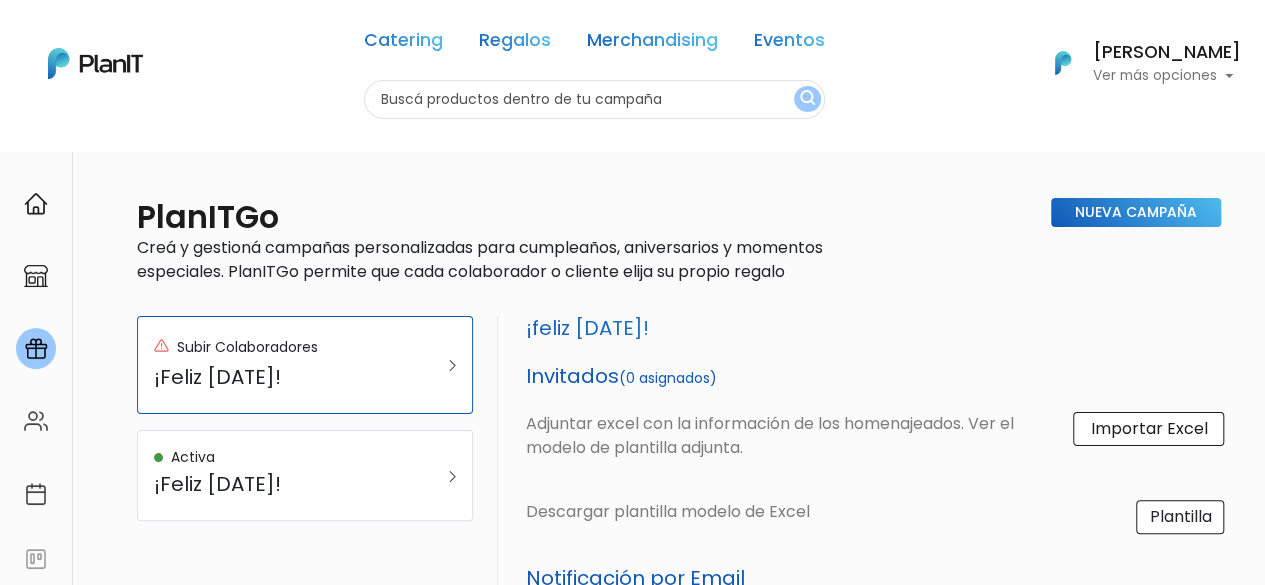 click at bounding box center (95, 63) 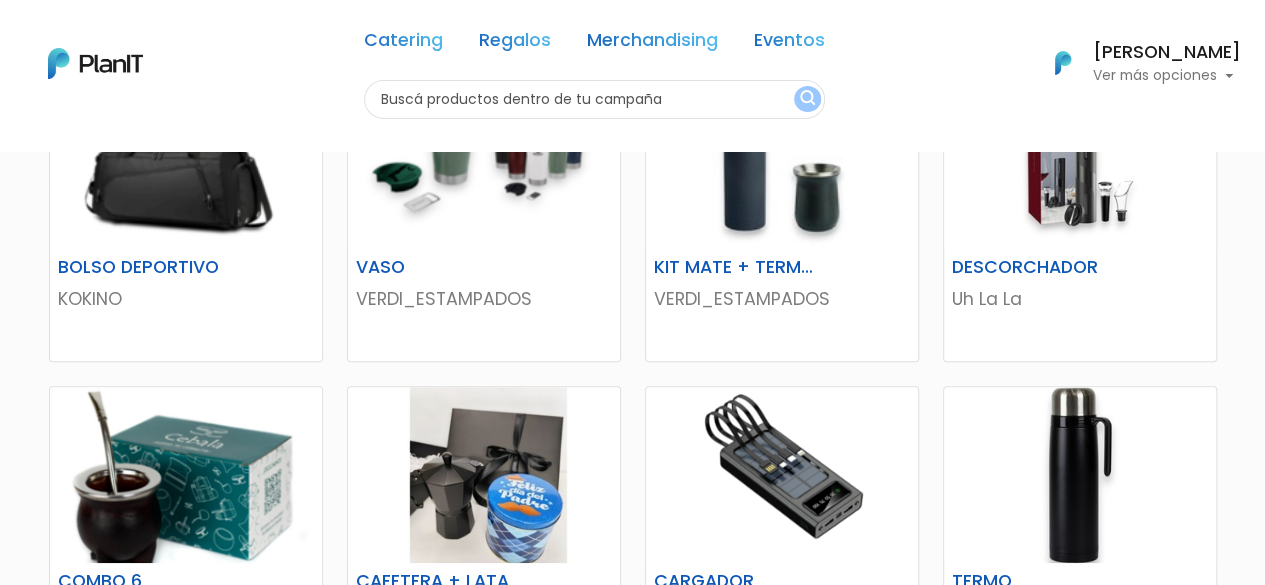 scroll, scrollTop: 596, scrollLeft: 0, axis: vertical 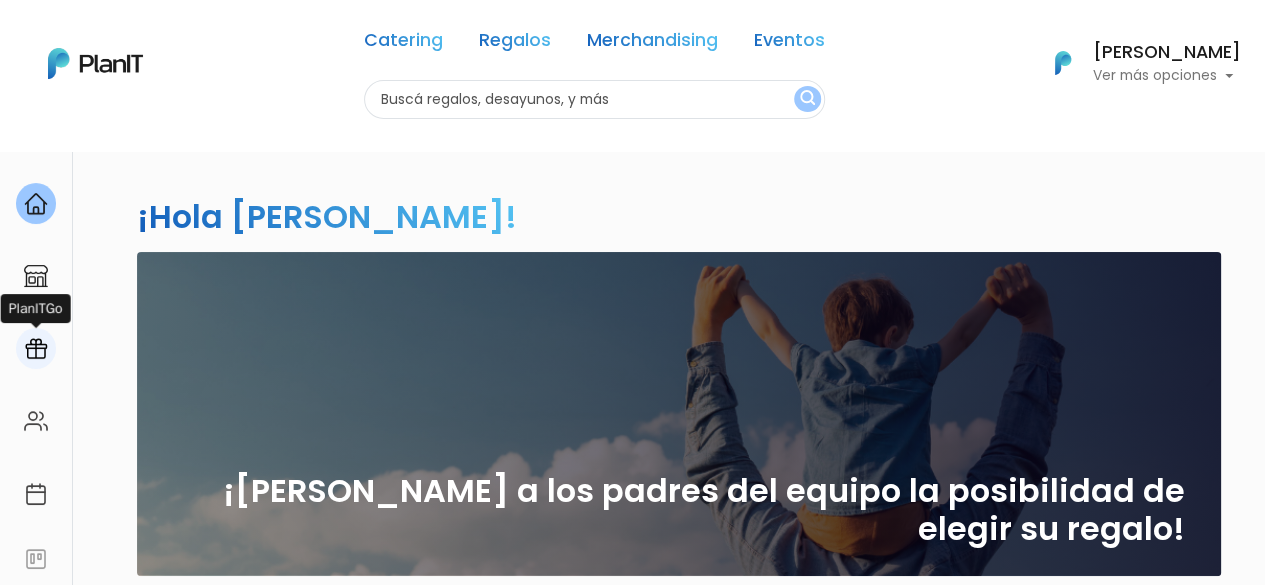 click at bounding box center [36, 349] 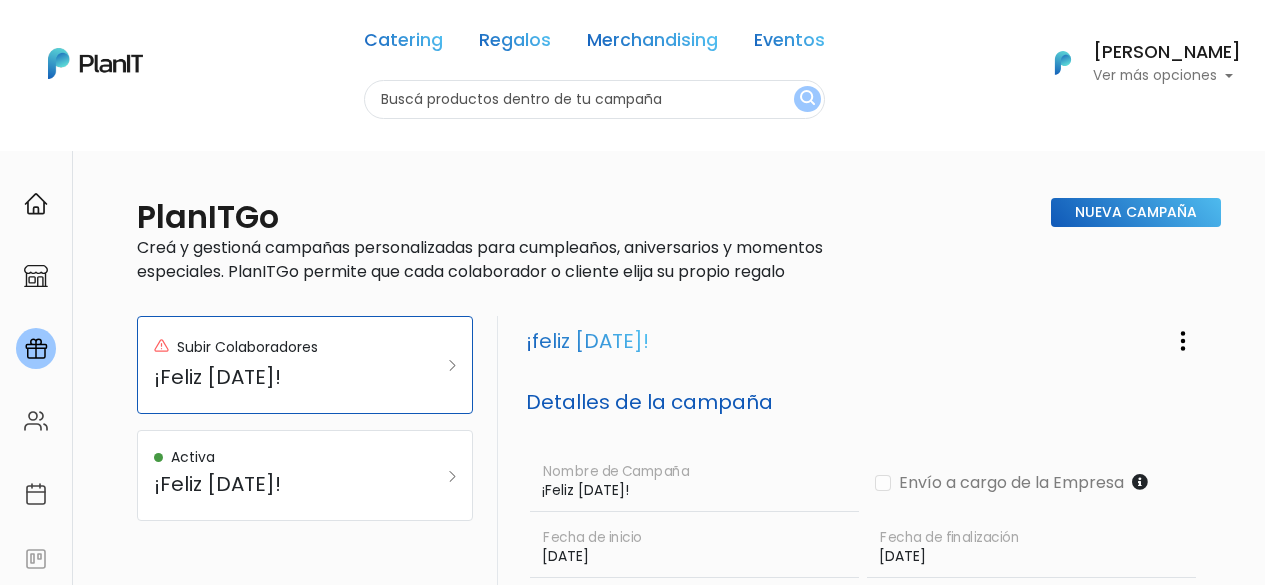 scroll, scrollTop: 0, scrollLeft: 0, axis: both 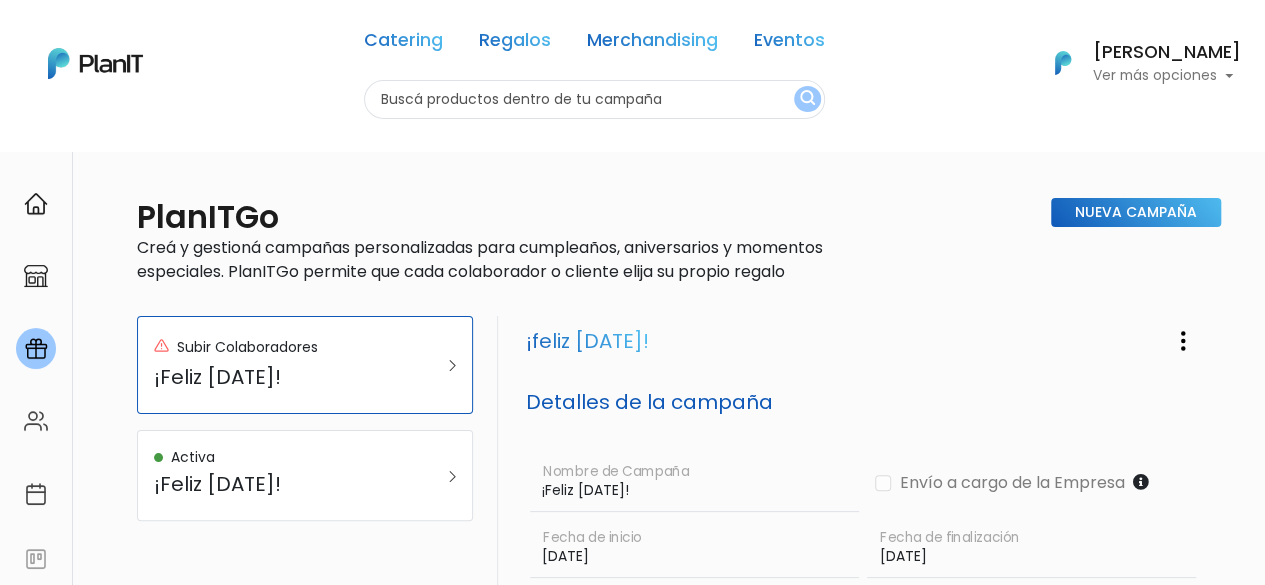 click on "Ver más opciones" at bounding box center (1167, 76) 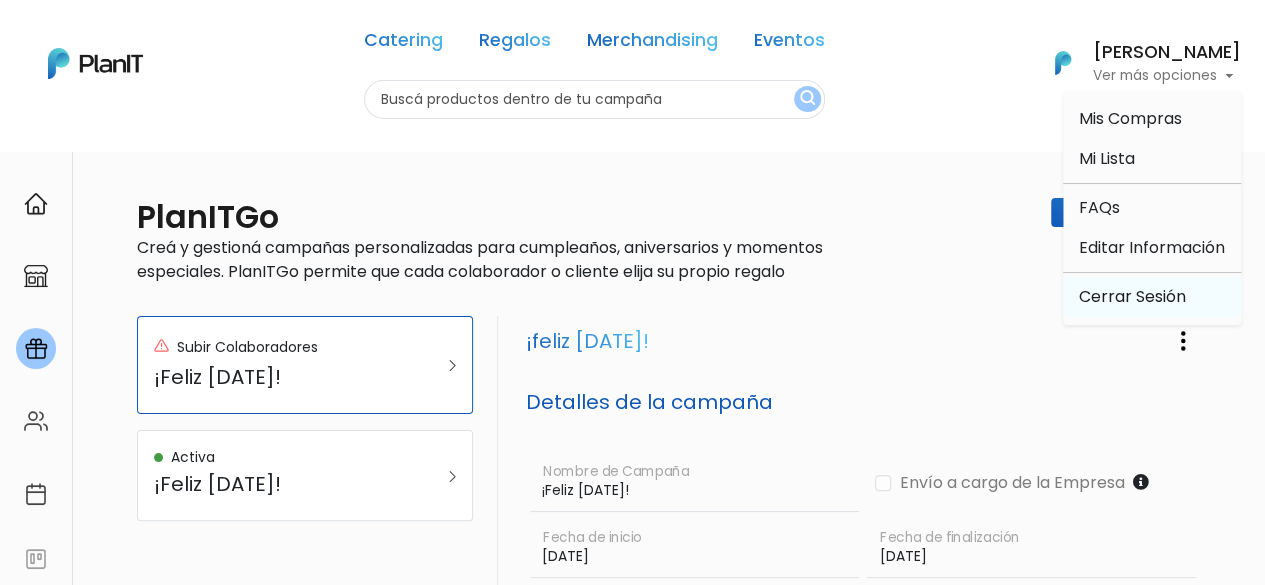 click on "Cerrar Sesión" at bounding box center [1152, 297] 